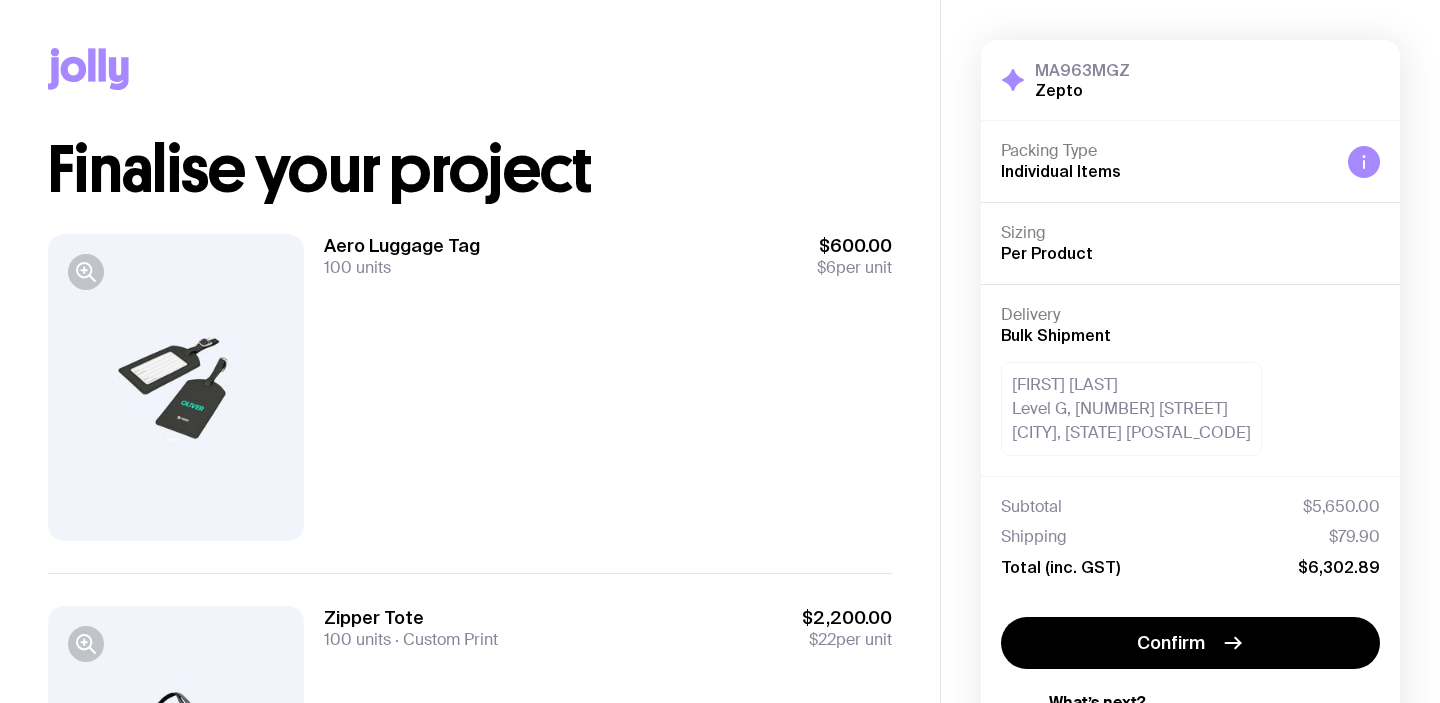 scroll, scrollTop: 0, scrollLeft: 0, axis: both 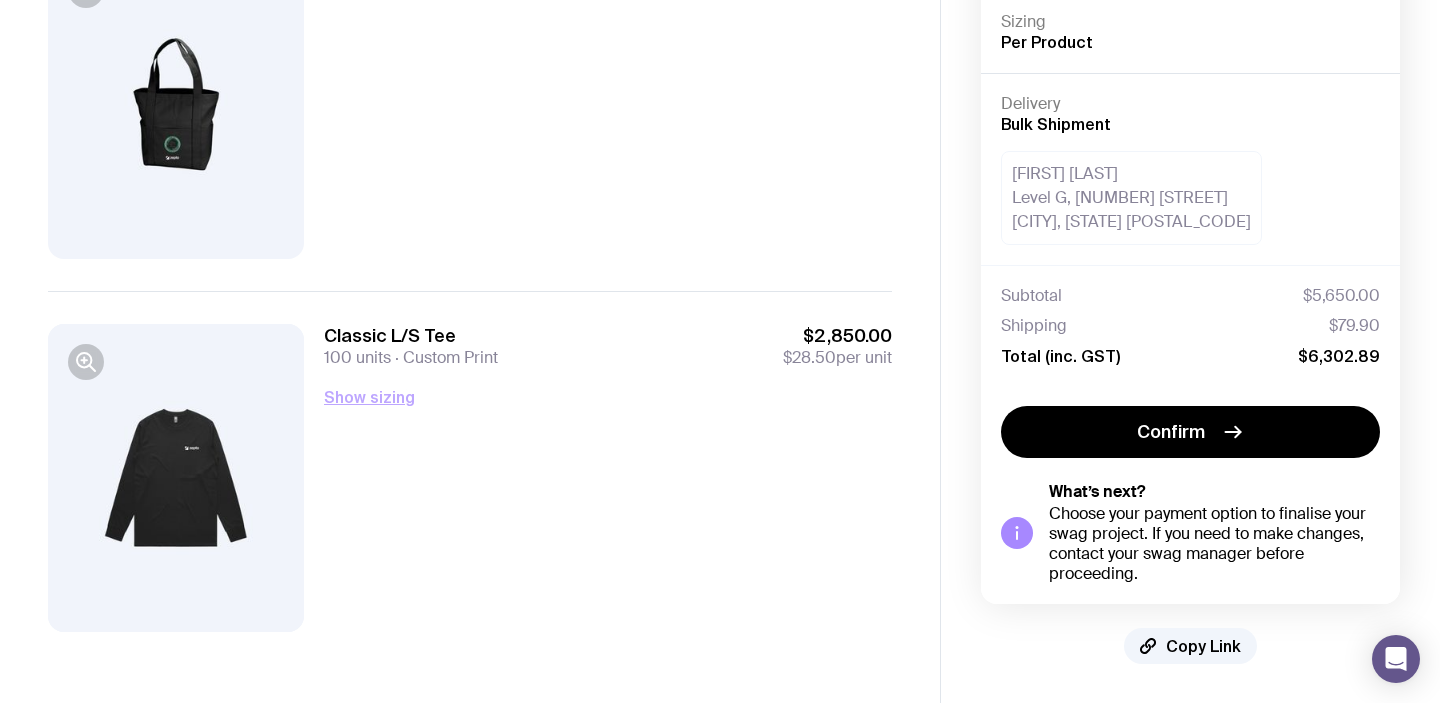 click on "Show sizing" at bounding box center [369, 397] 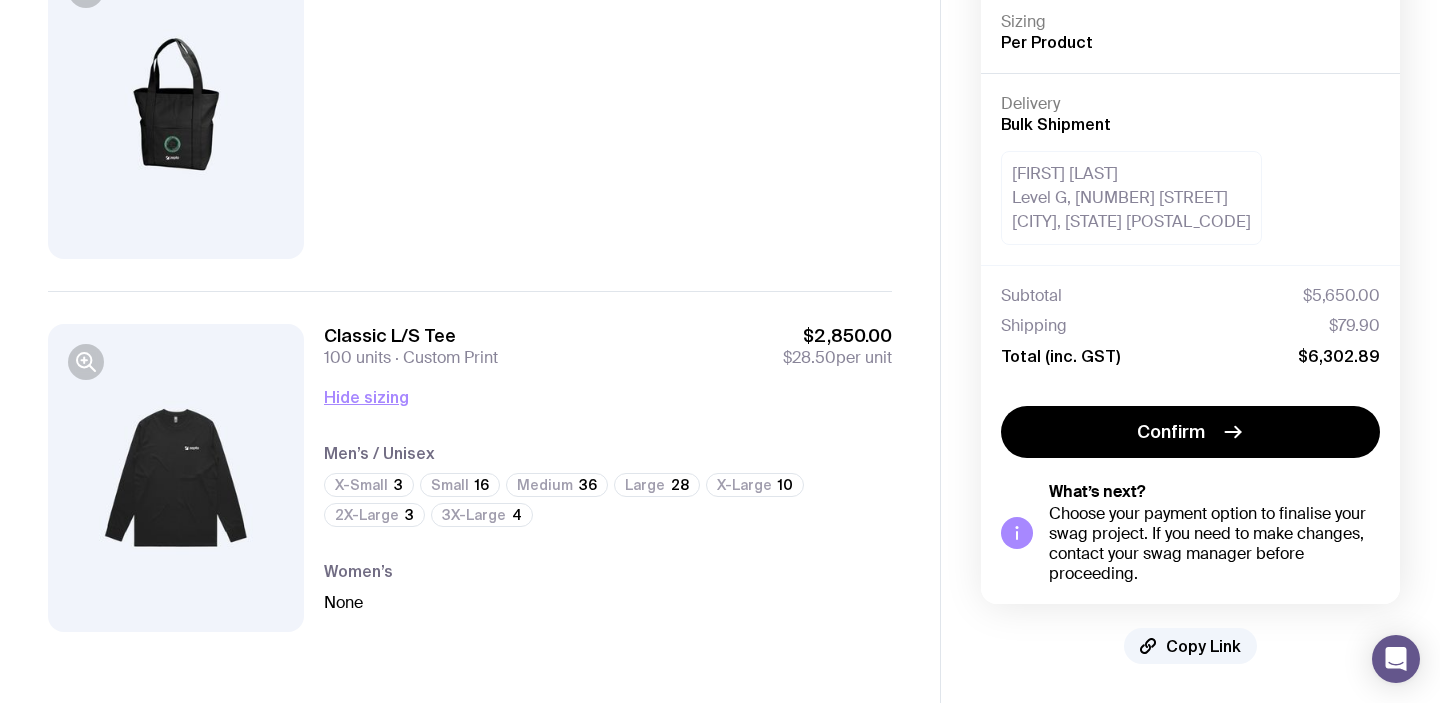click on "Women’s" at bounding box center [608, 571] 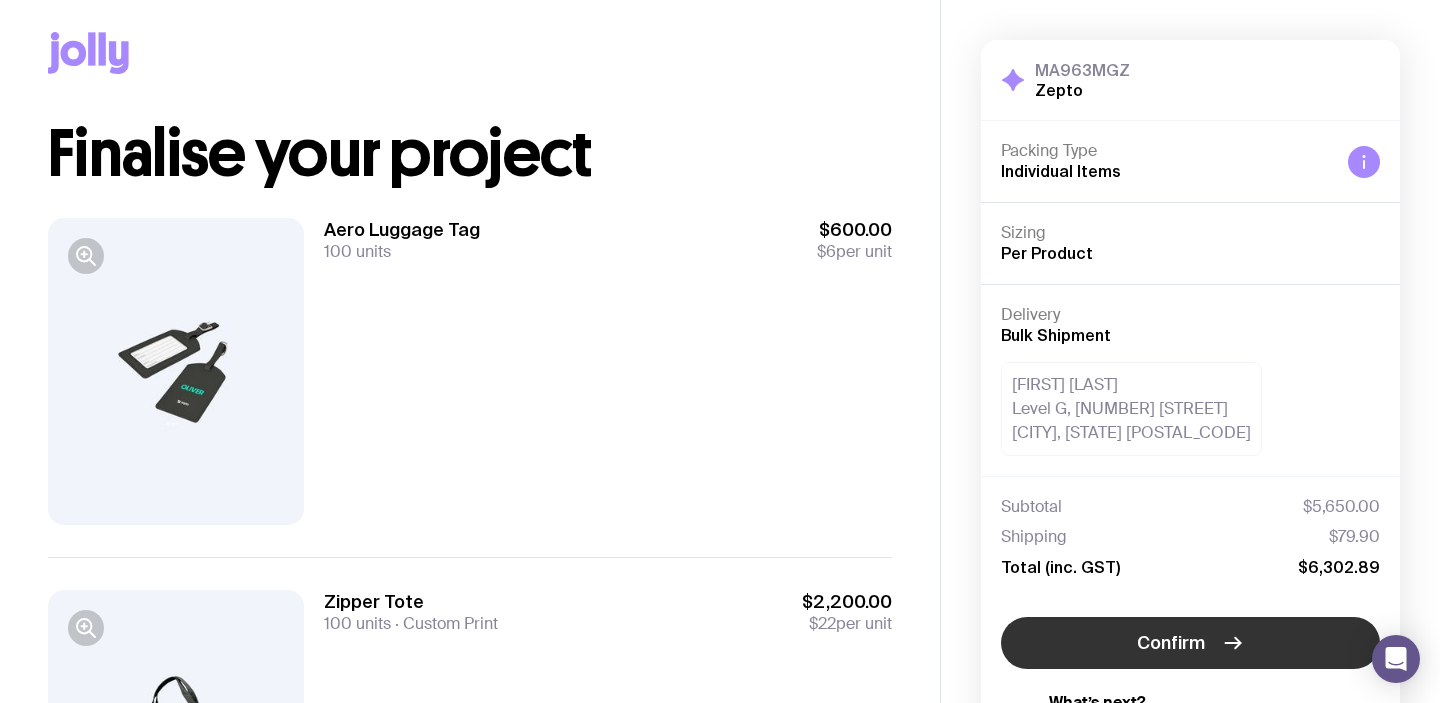 scroll, scrollTop: 0, scrollLeft: 0, axis: both 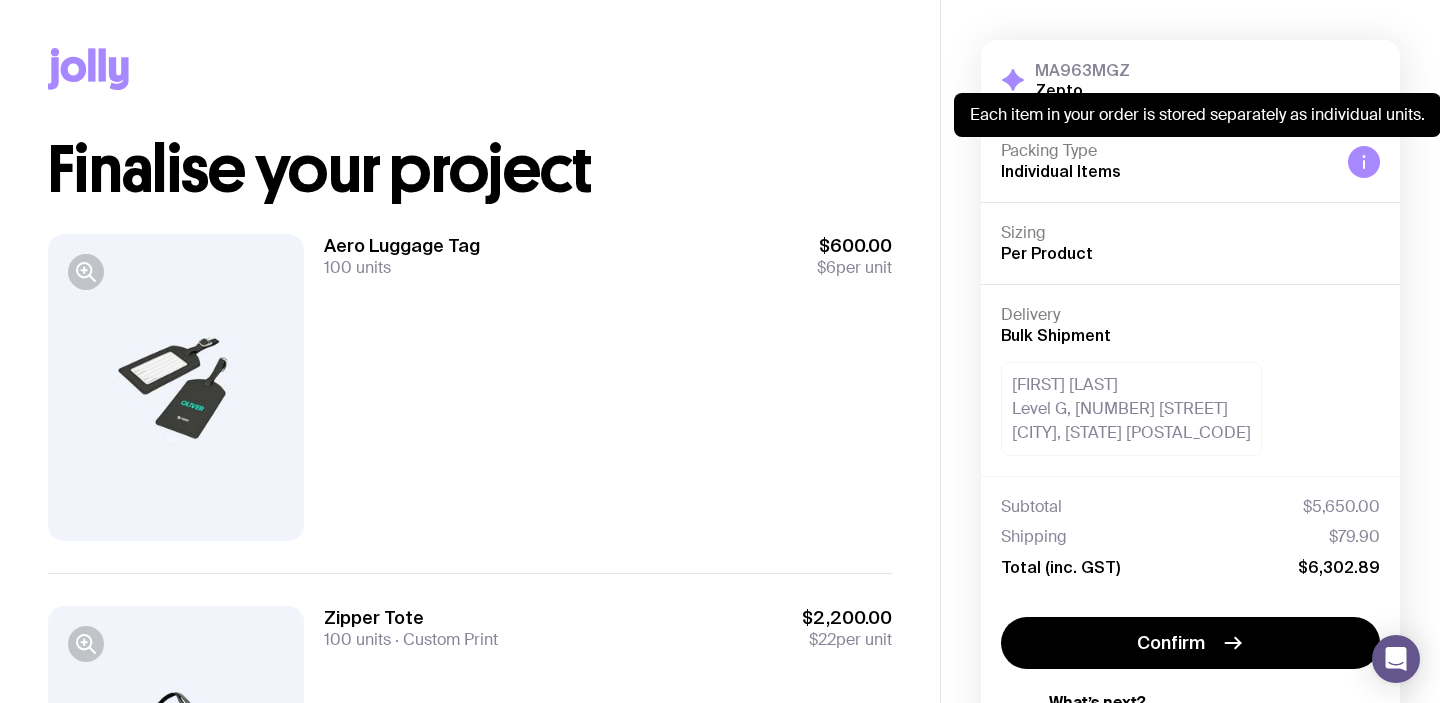 click 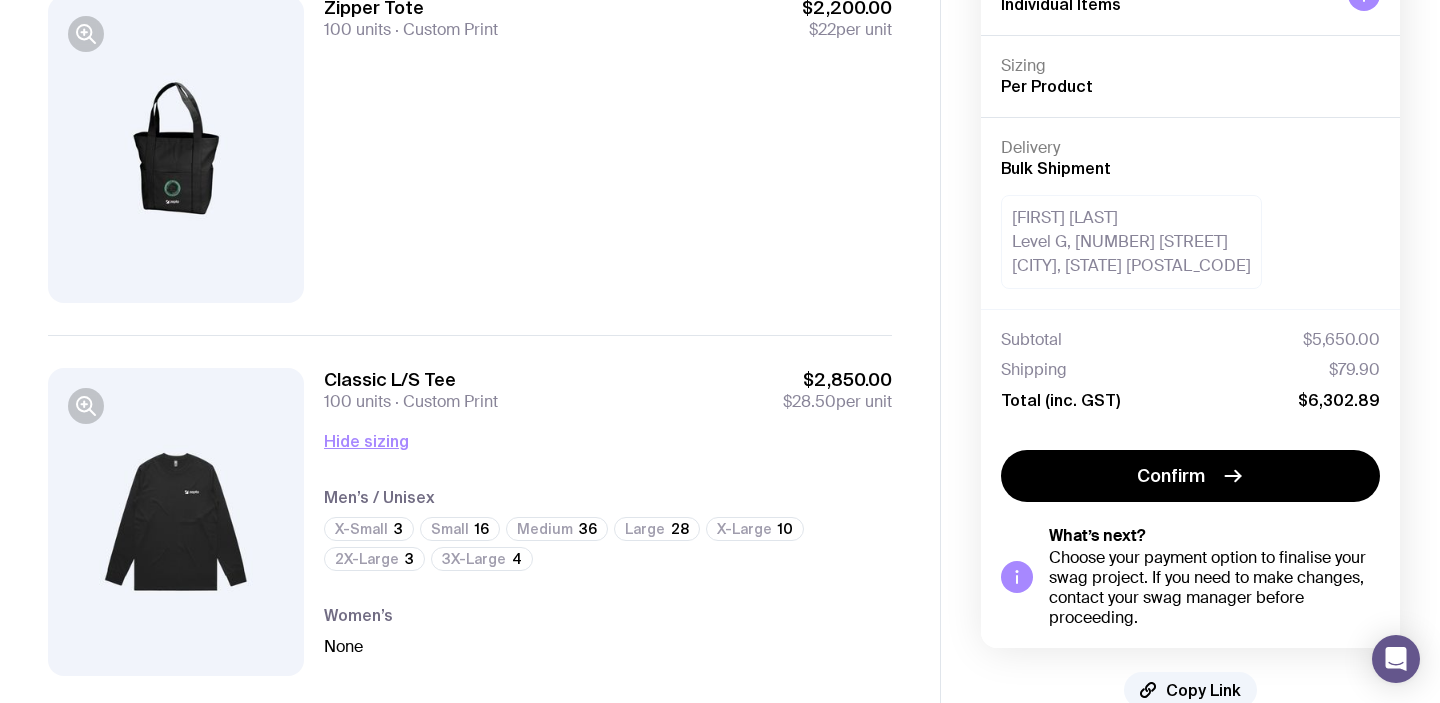 scroll, scrollTop: 654, scrollLeft: 0, axis: vertical 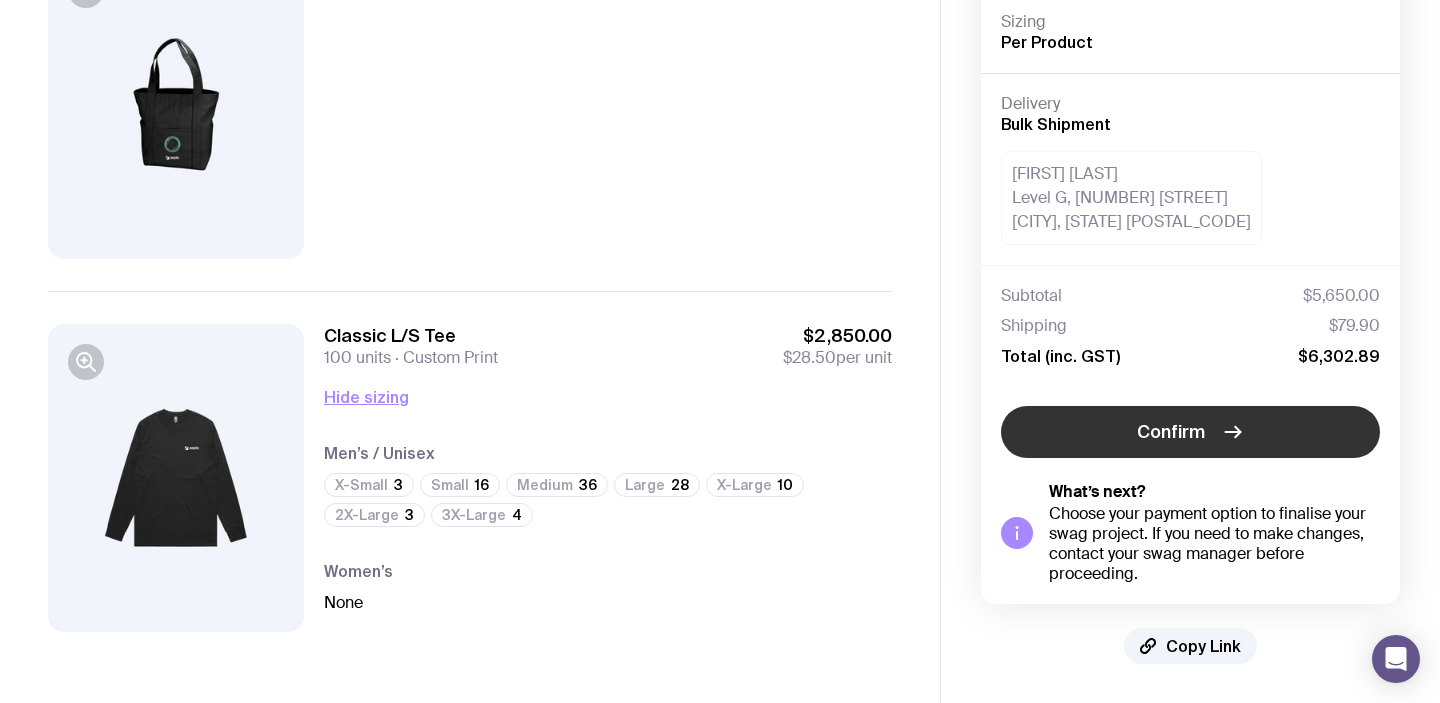 click on "Confirm" 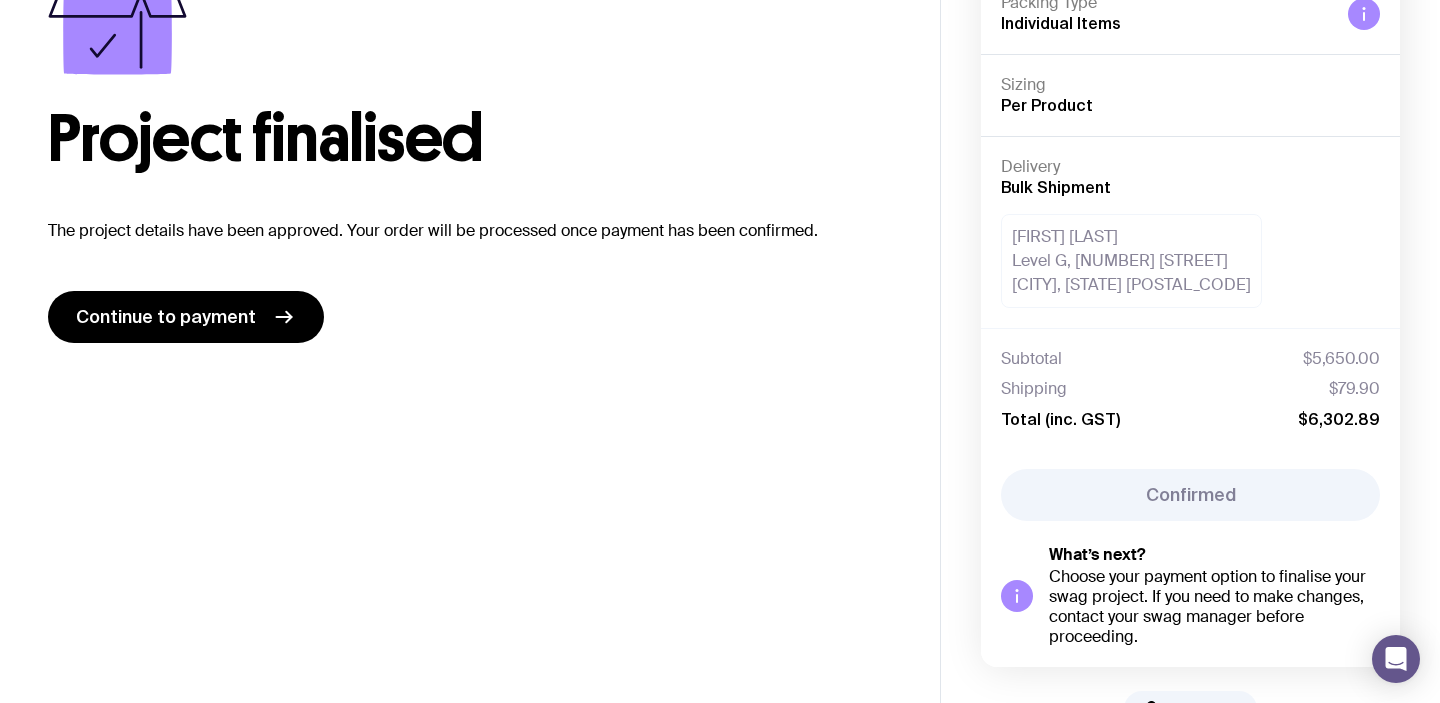 scroll, scrollTop: 210, scrollLeft: 0, axis: vertical 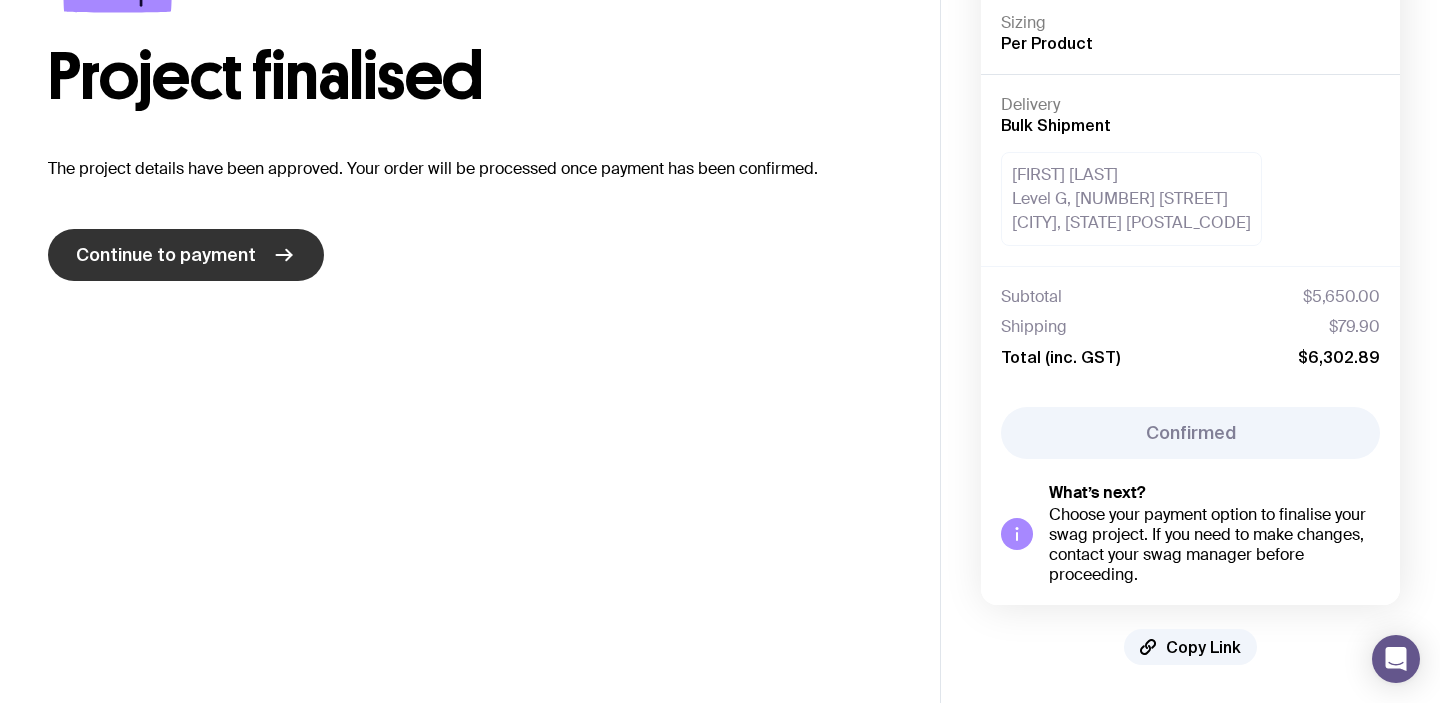 click on "Continue to payment" 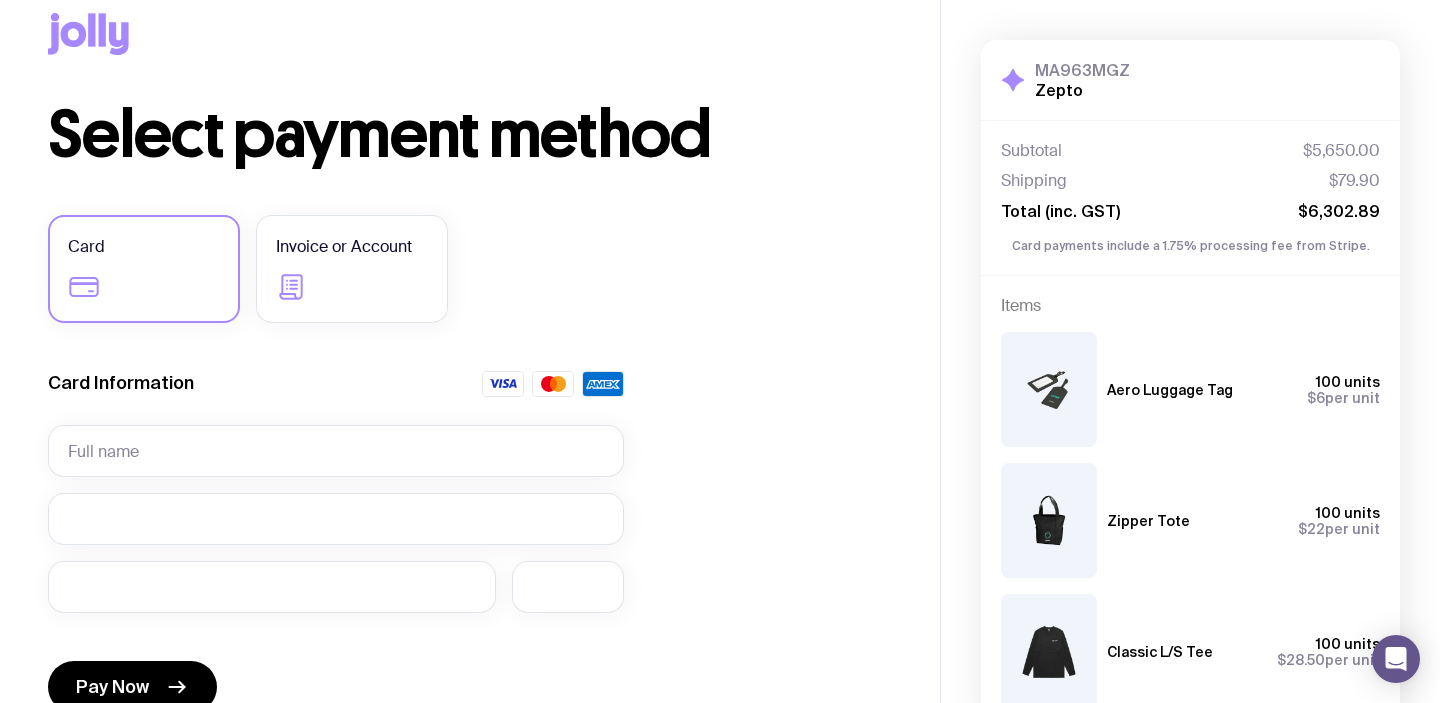 scroll, scrollTop: 0, scrollLeft: 0, axis: both 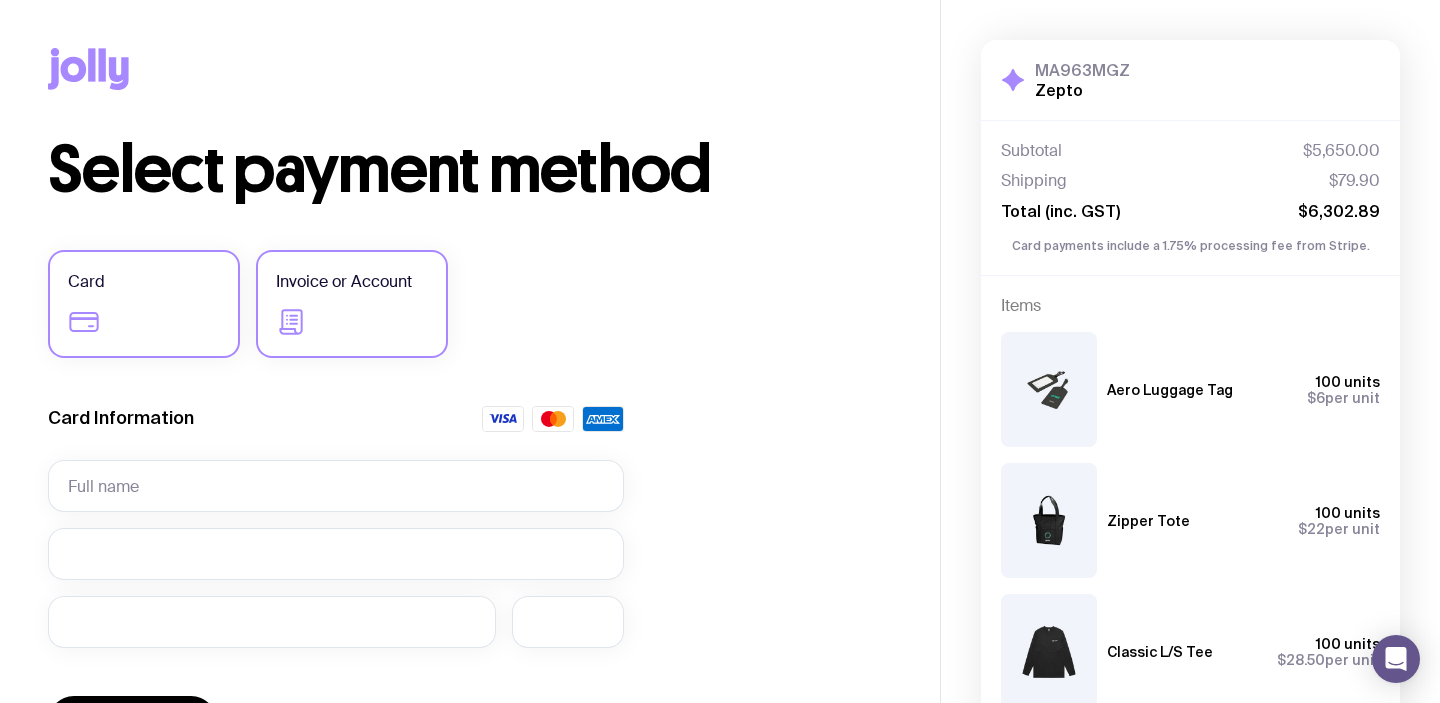 click on "Invoice or Account" 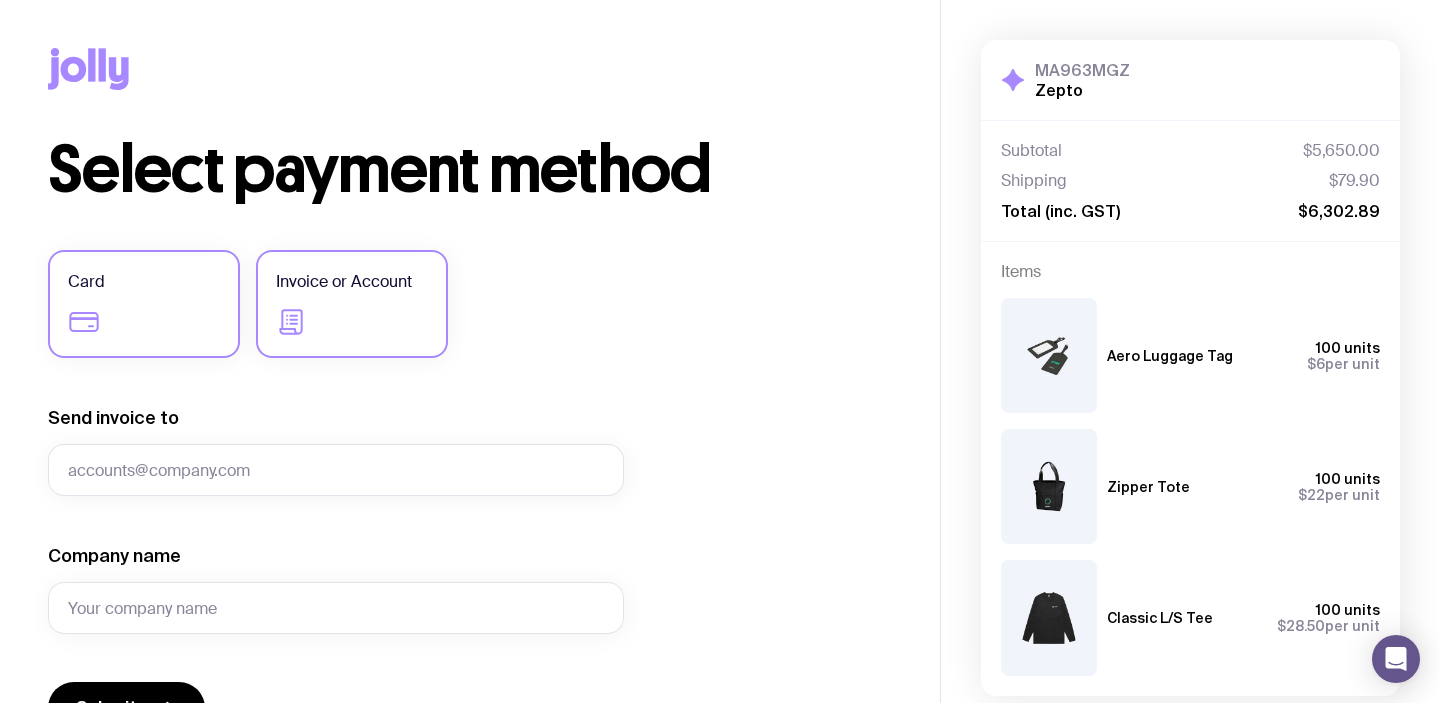click on "Card" 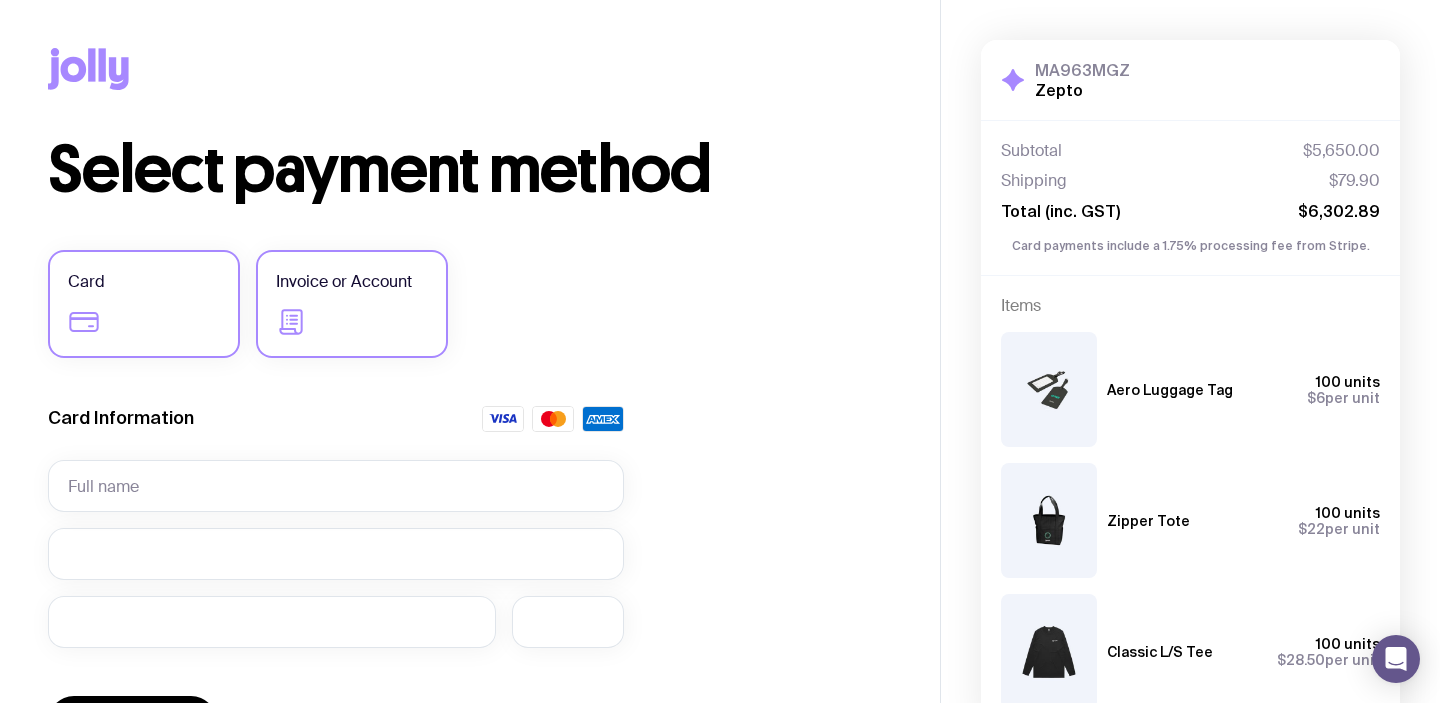 click on "Invoice or Account" 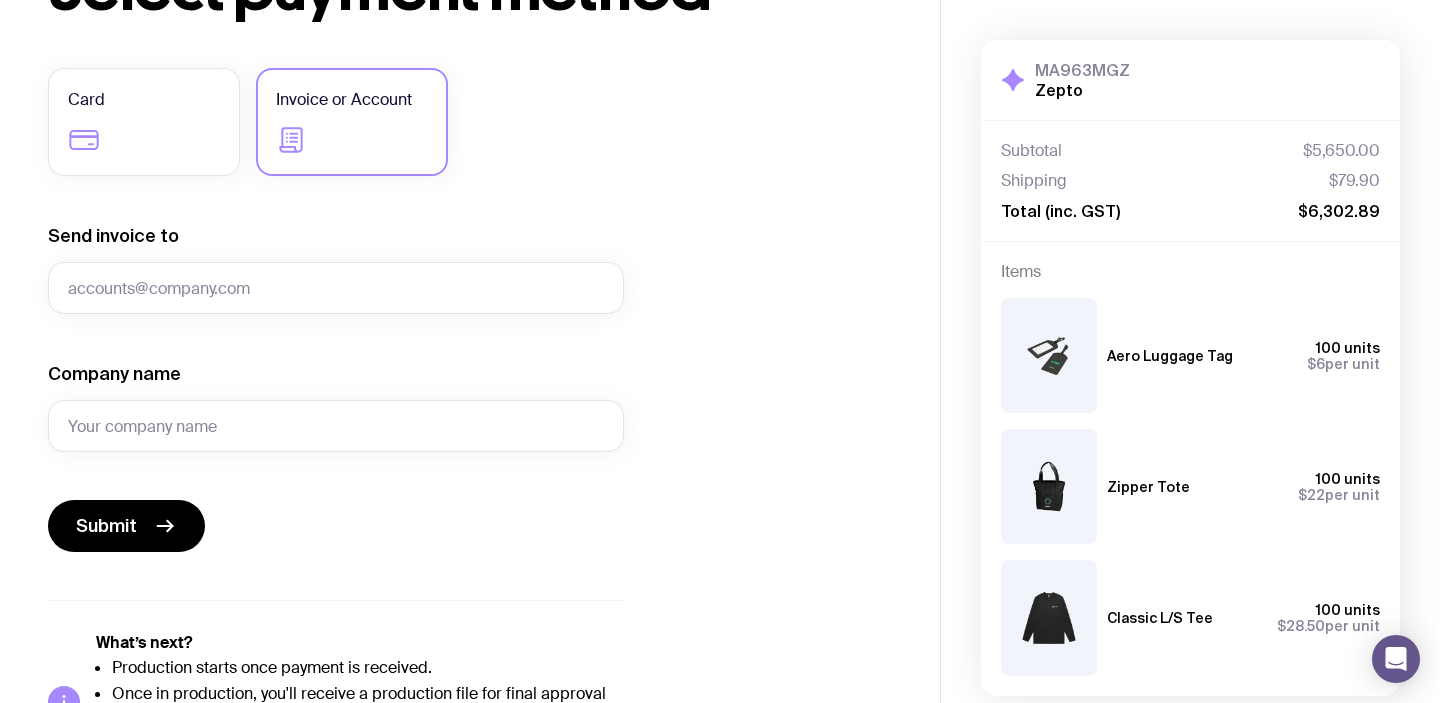 scroll, scrollTop: 174, scrollLeft: 0, axis: vertical 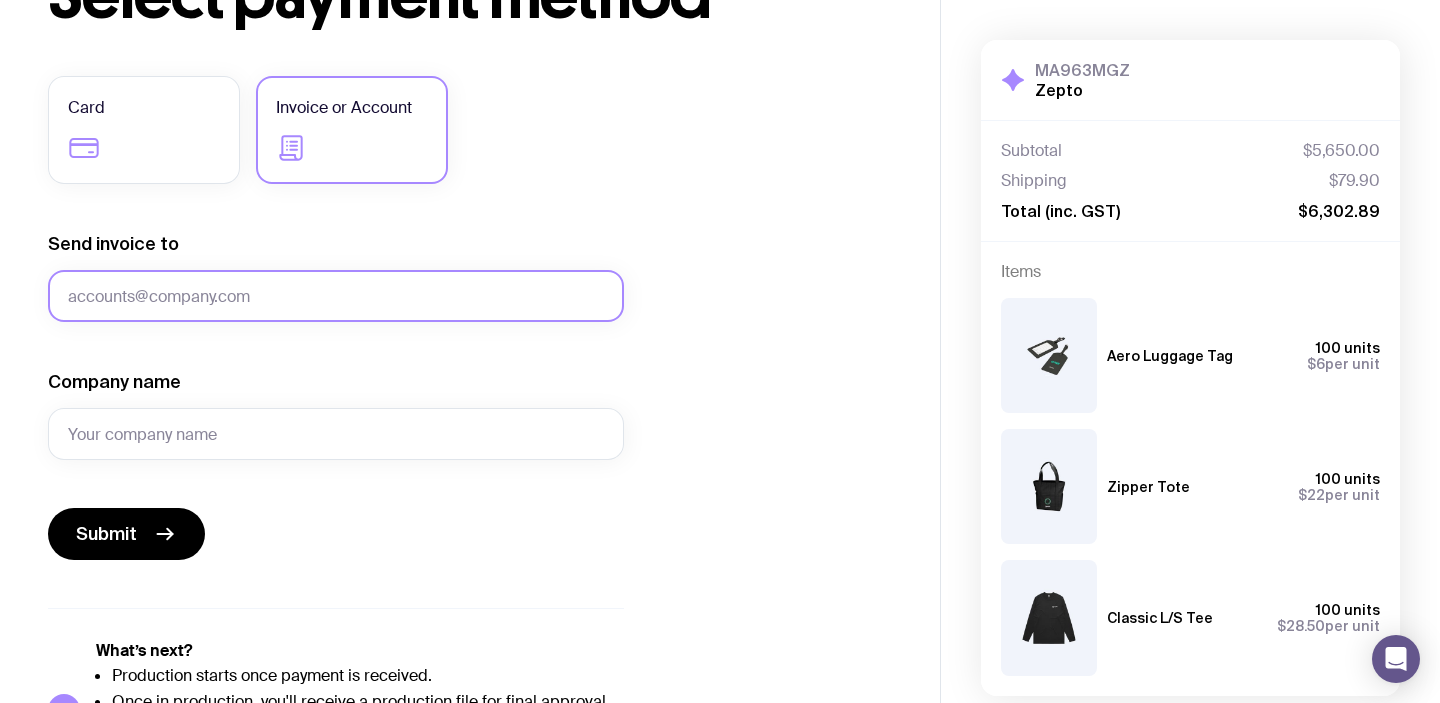 click on "Send invoice to" 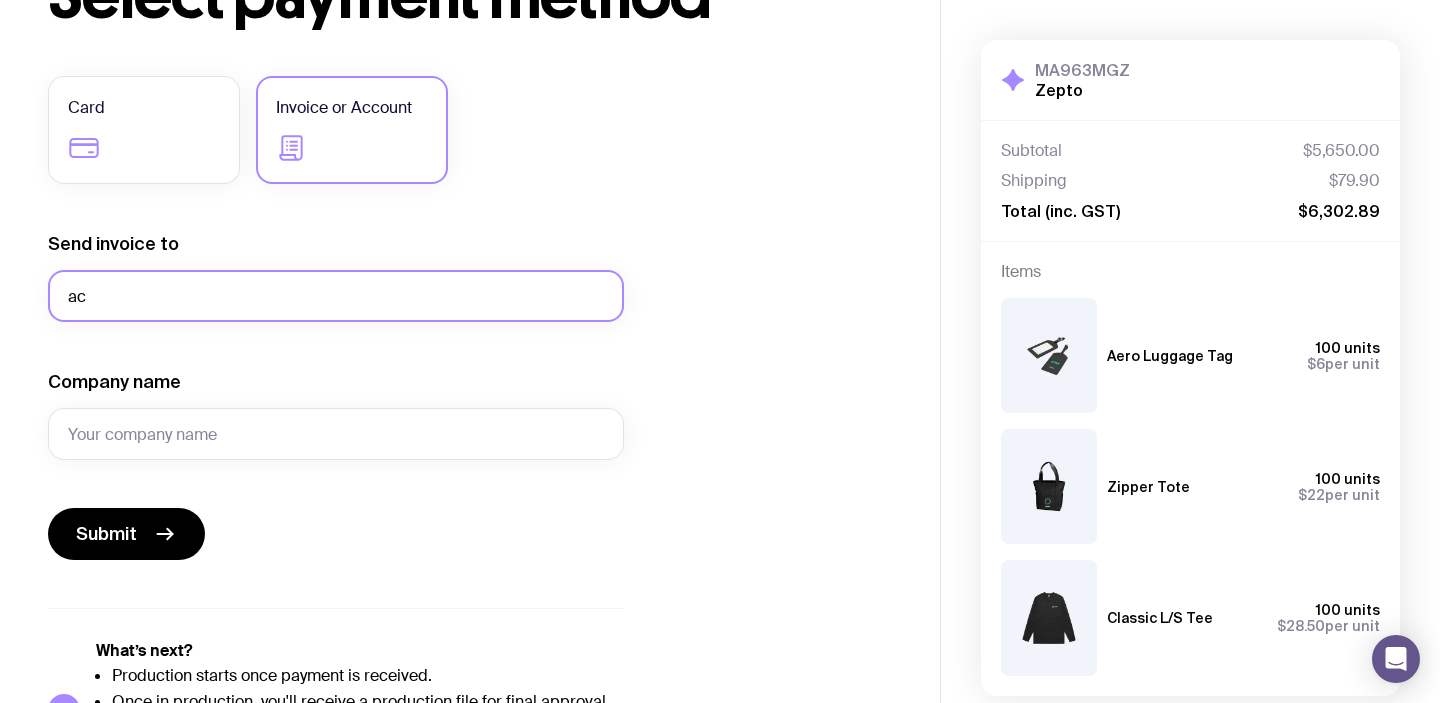 type on "a" 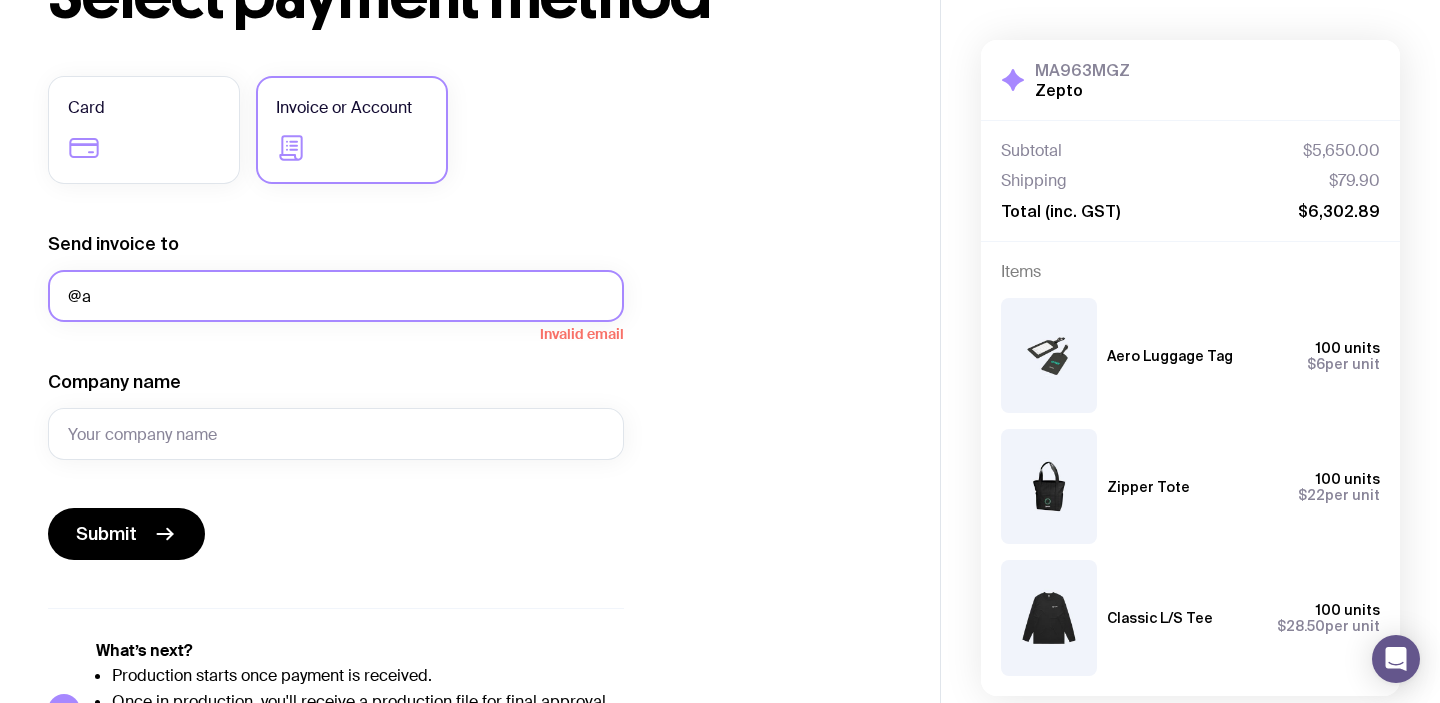 drag, startPoint x: 154, startPoint y: 290, endPoint x: -1, endPoint y: 262, distance: 157.50873 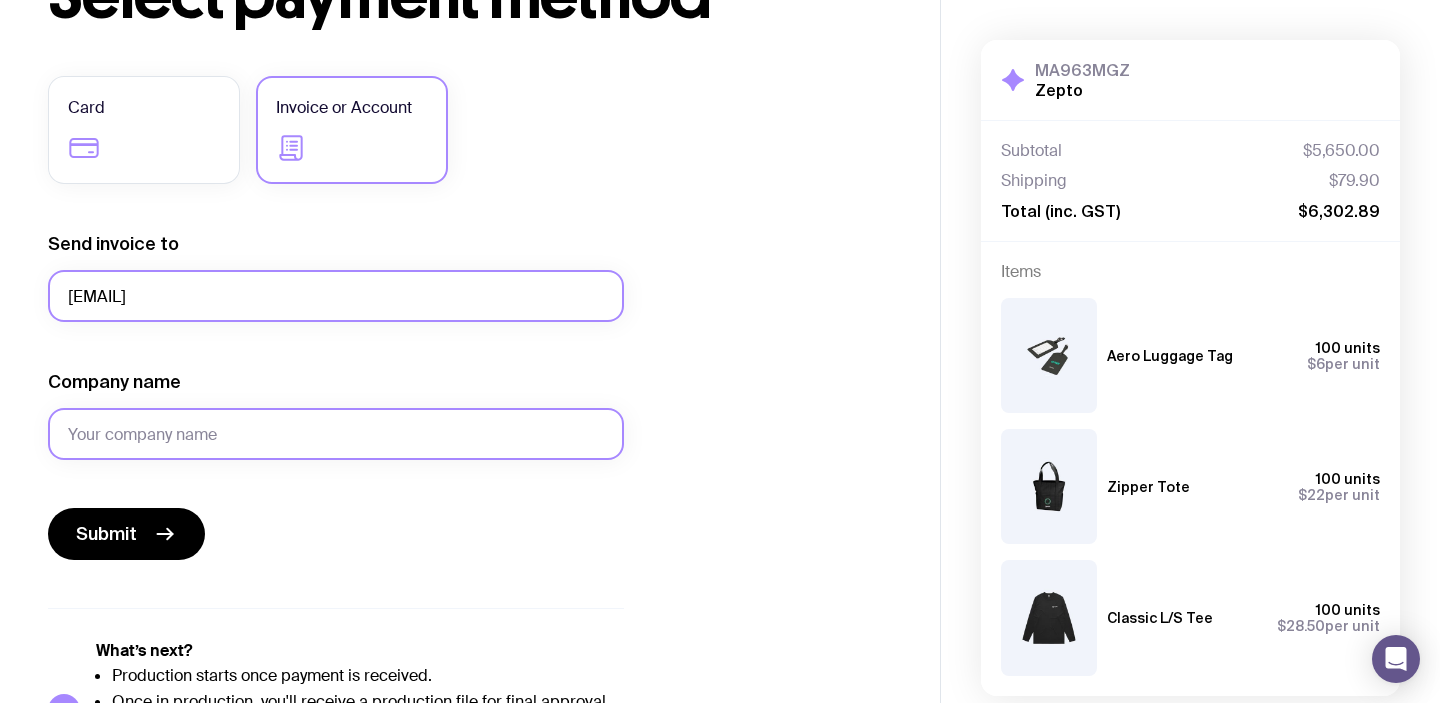 type on "people@zepto.com.au" 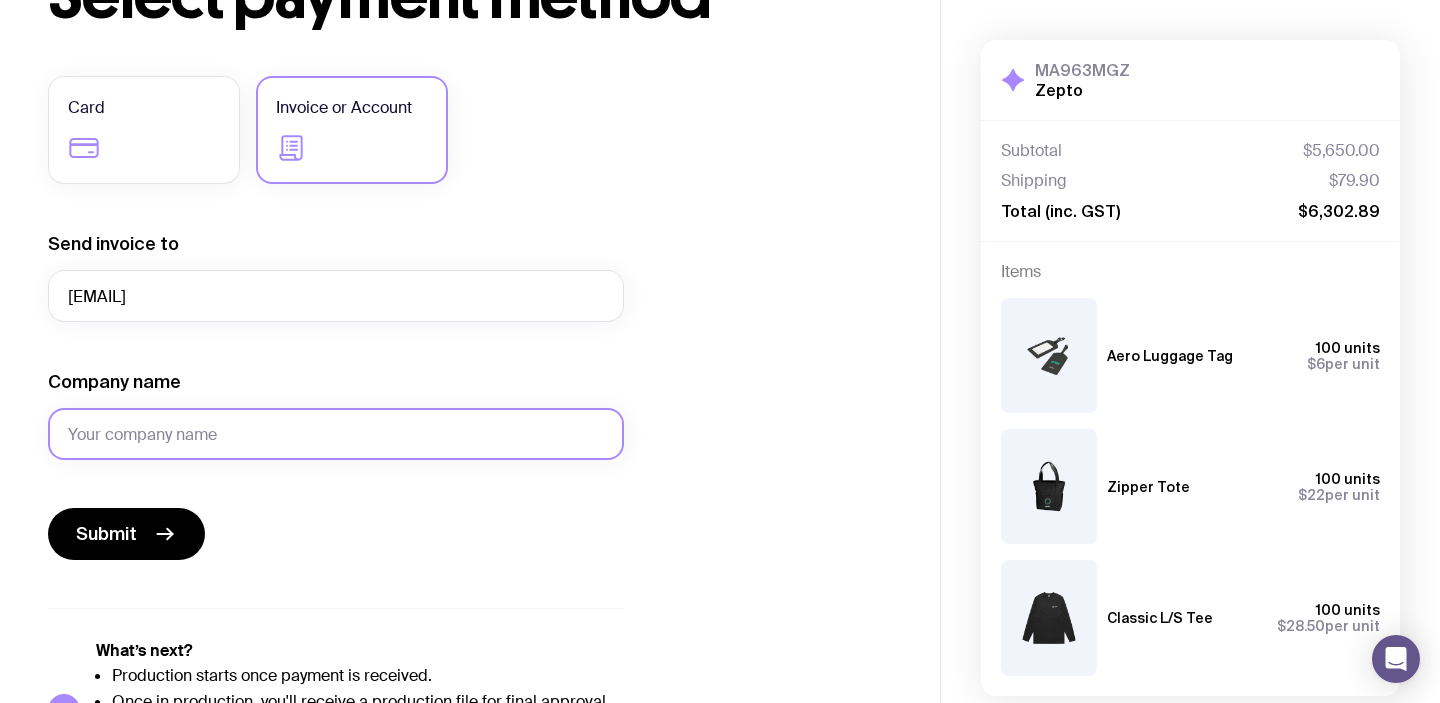click on "Company name" 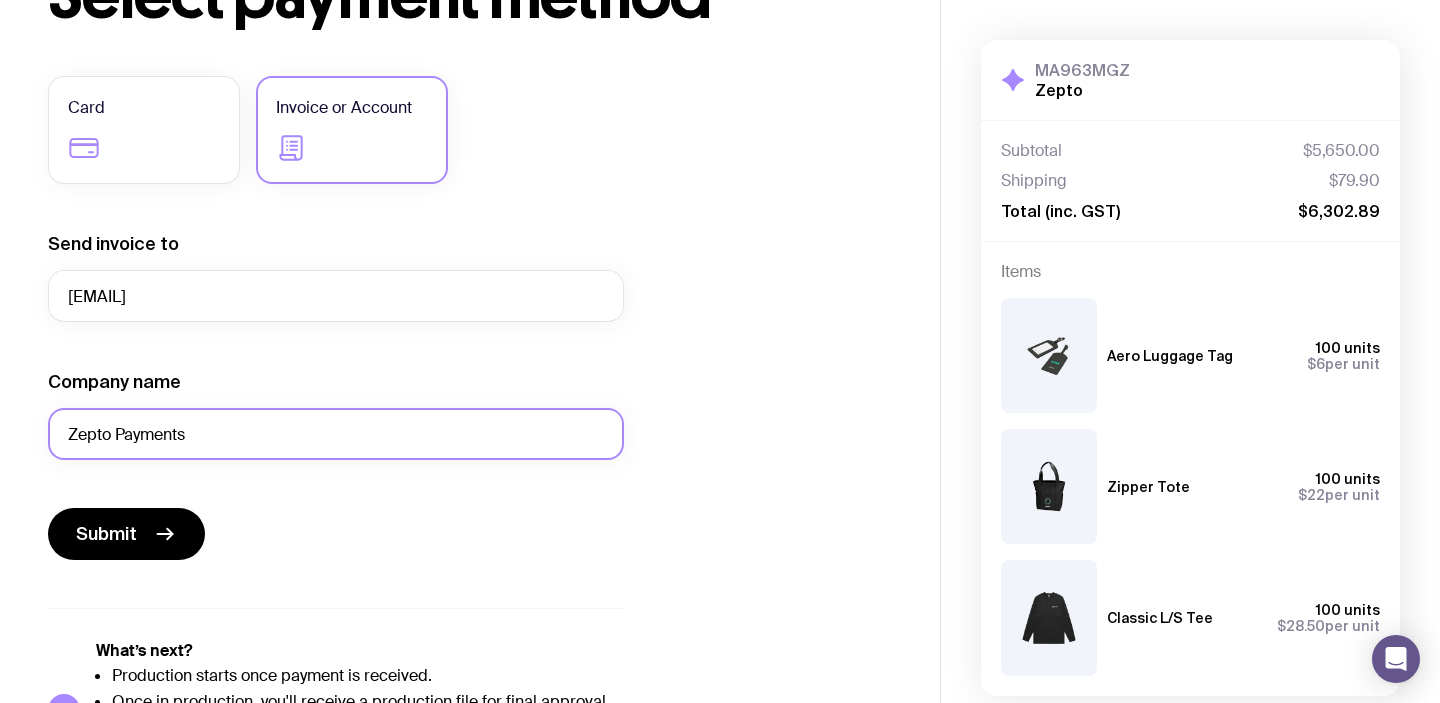 type on "Zepto Payments" 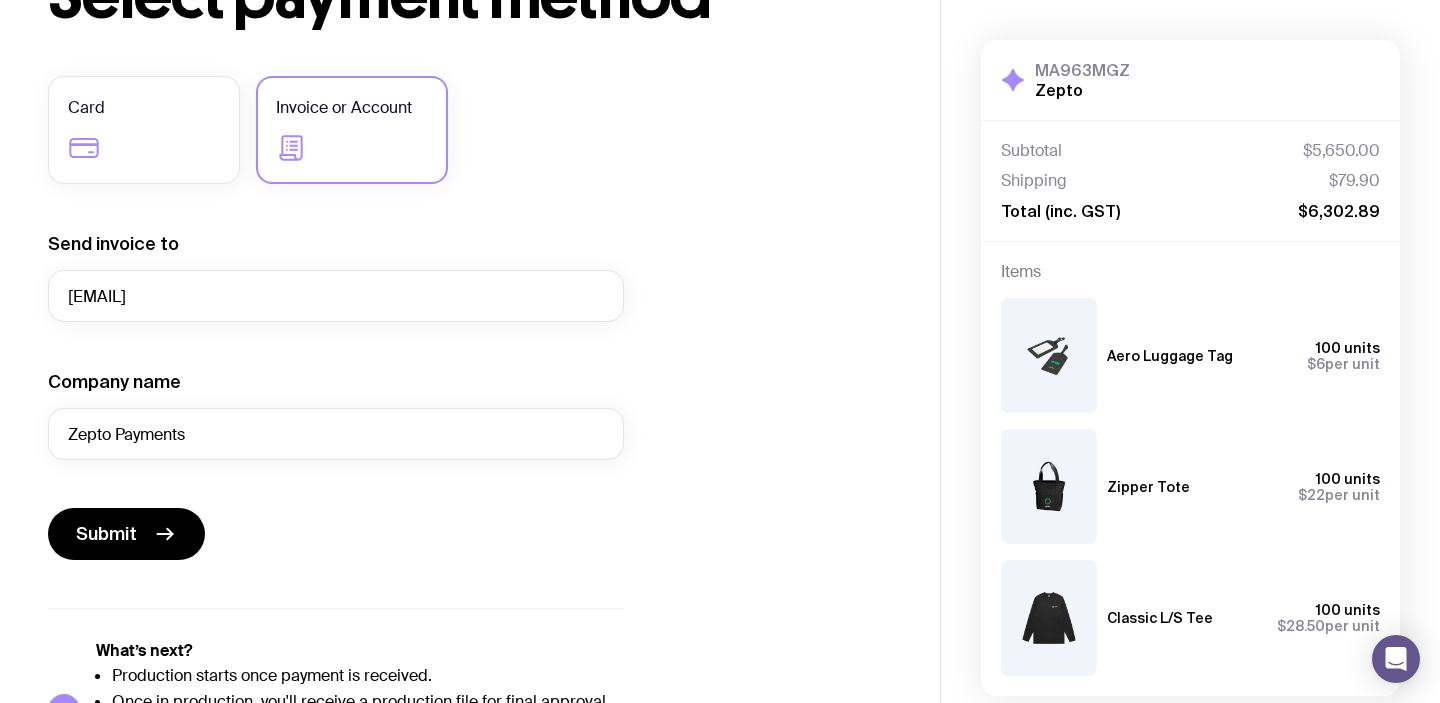 click on "Submit" at bounding box center (336, 534) 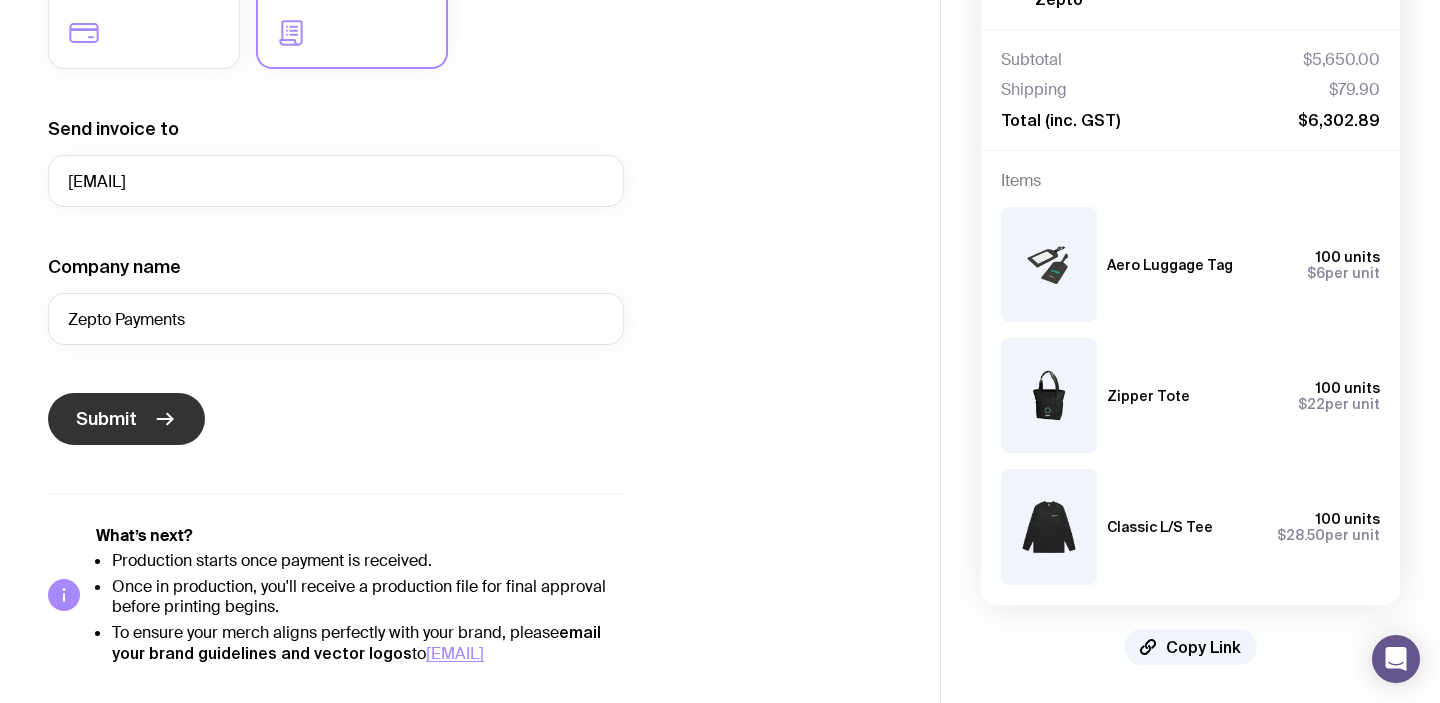 click on "Submit" 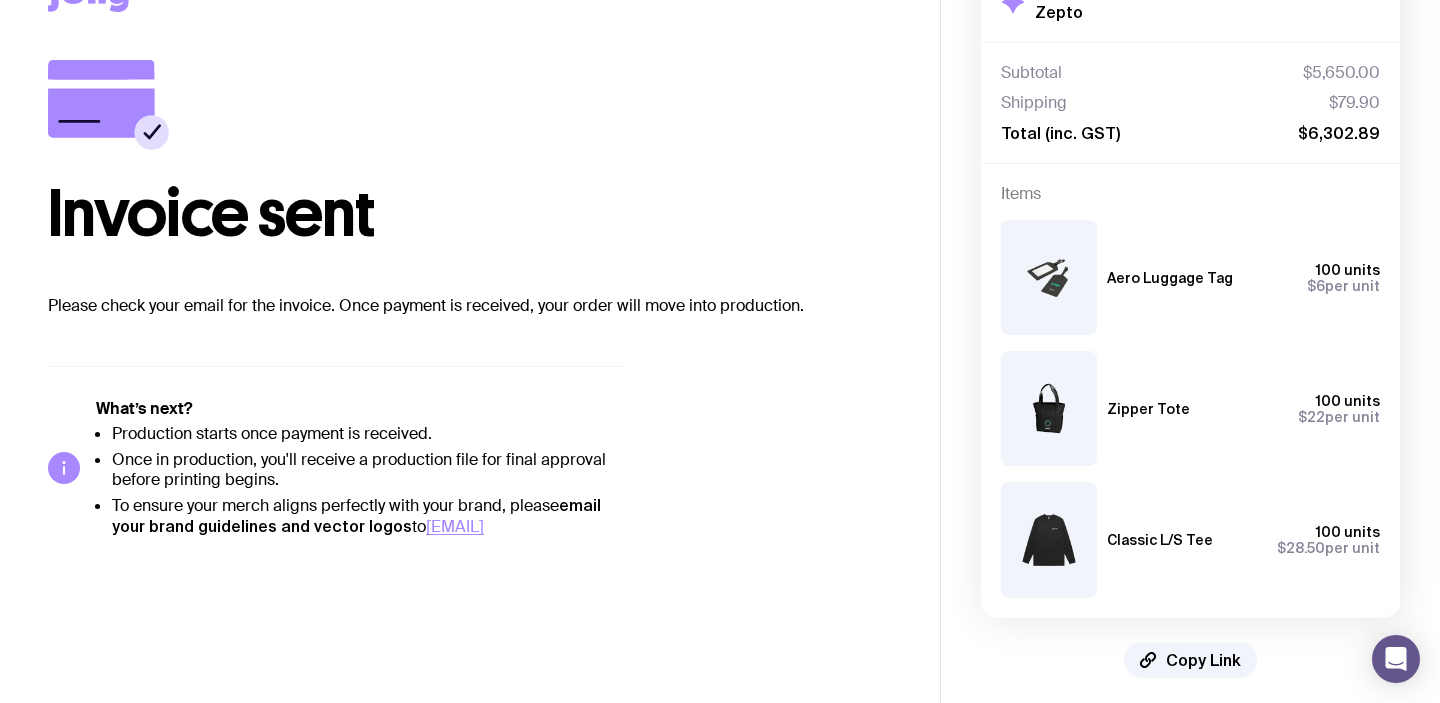 scroll, scrollTop: 0, scrollLeft: 0, axis: both 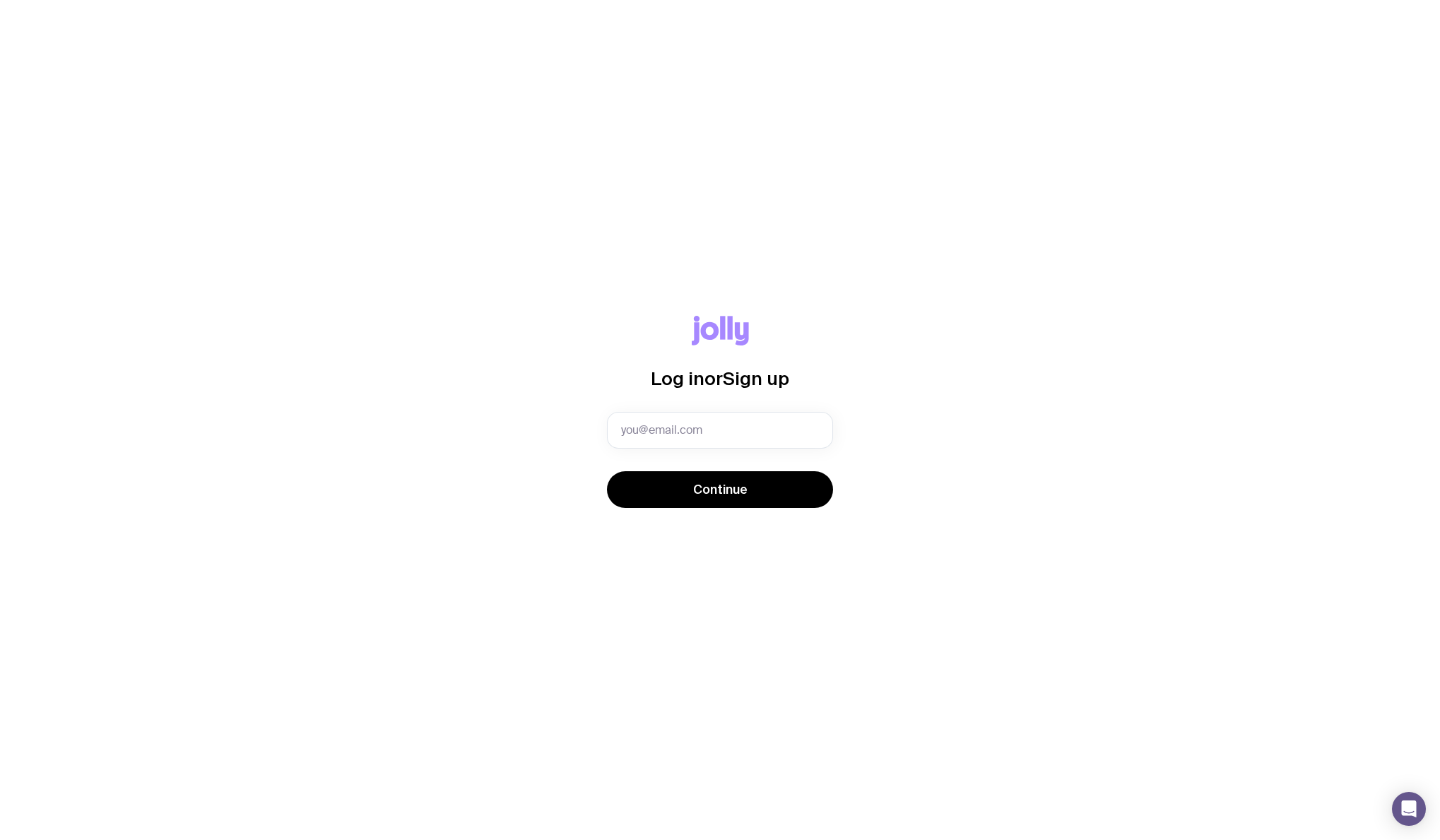 click at bounding box center (0, 840) 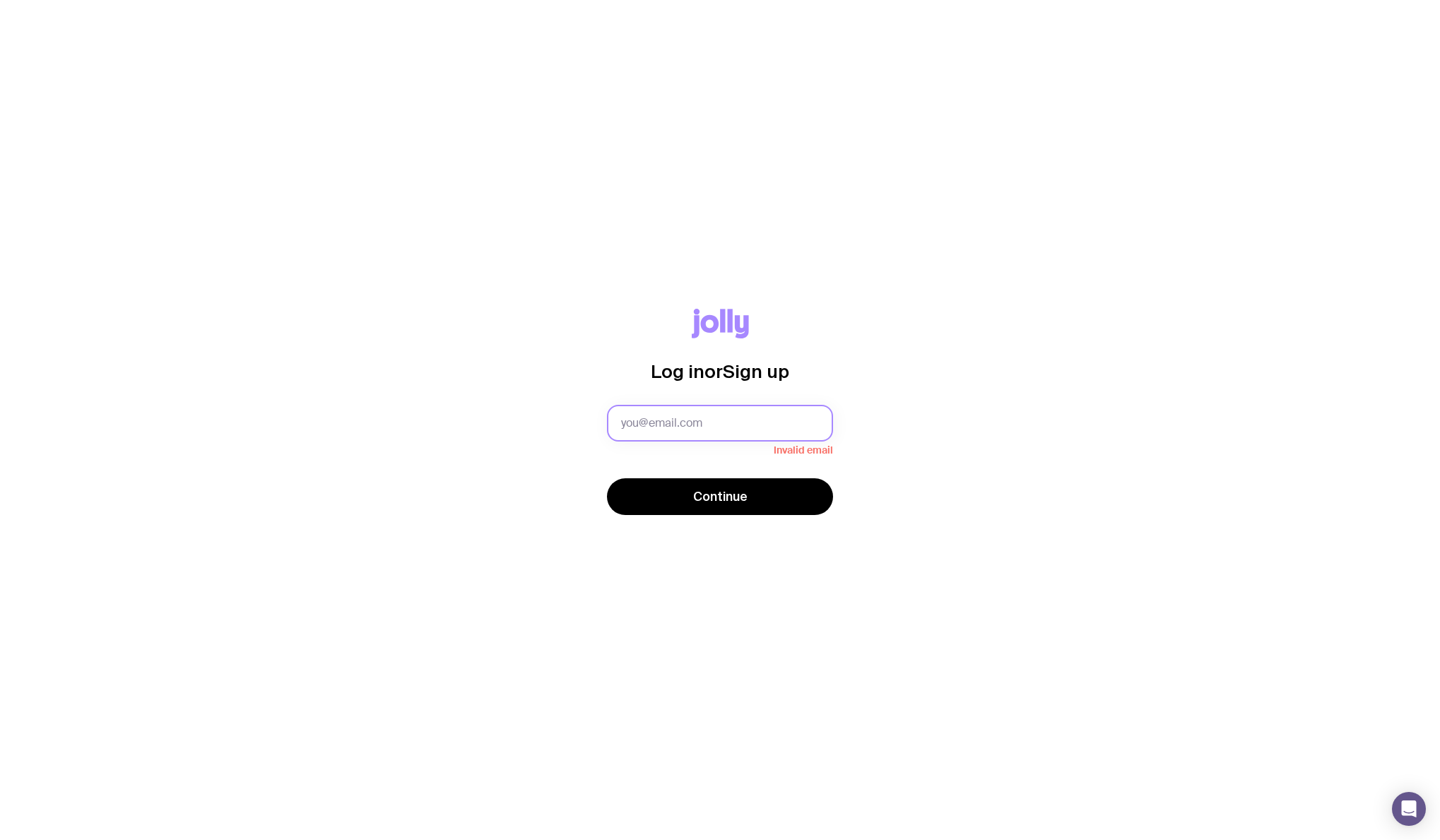 click 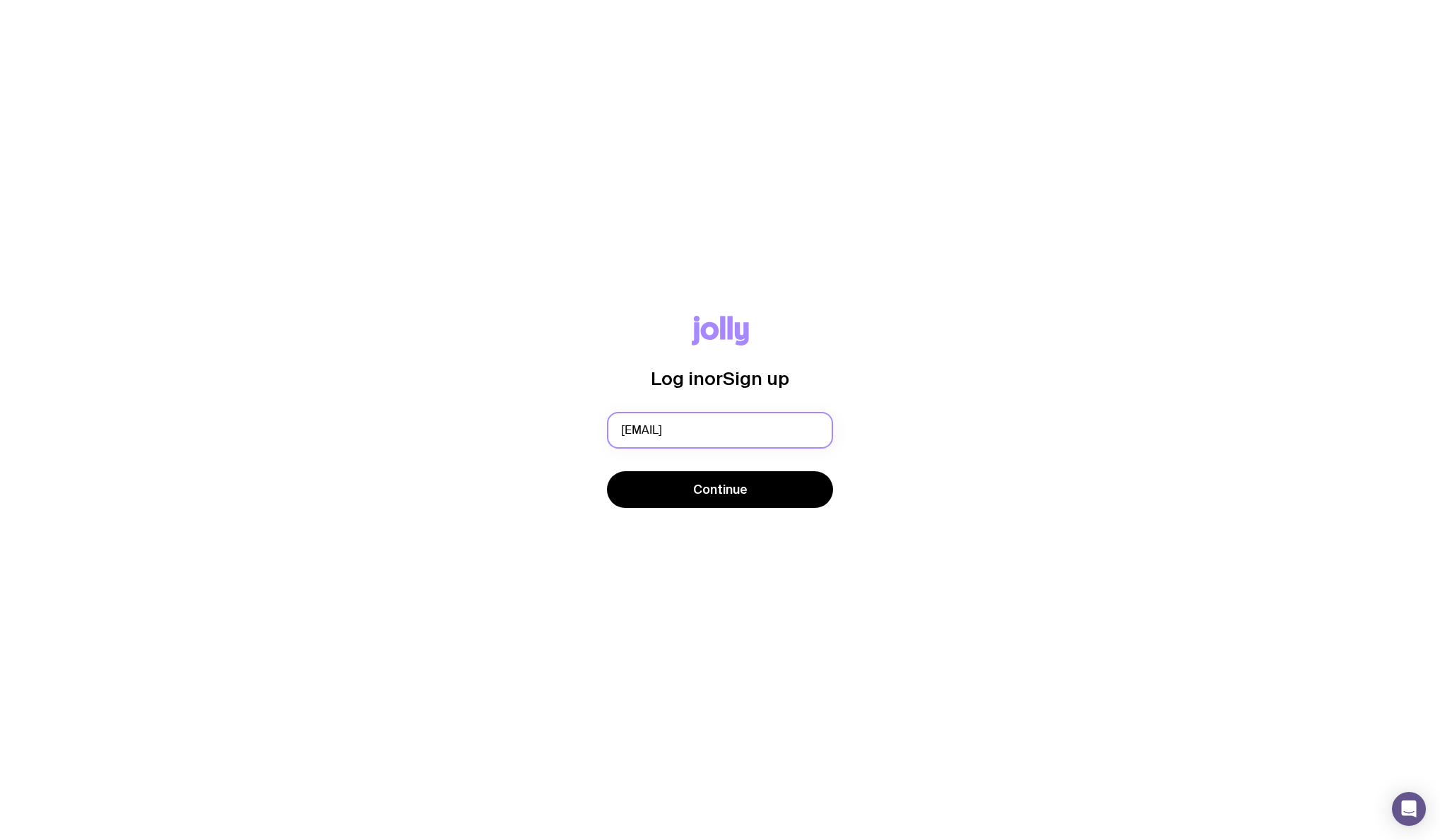 type on "[EMAIL]" 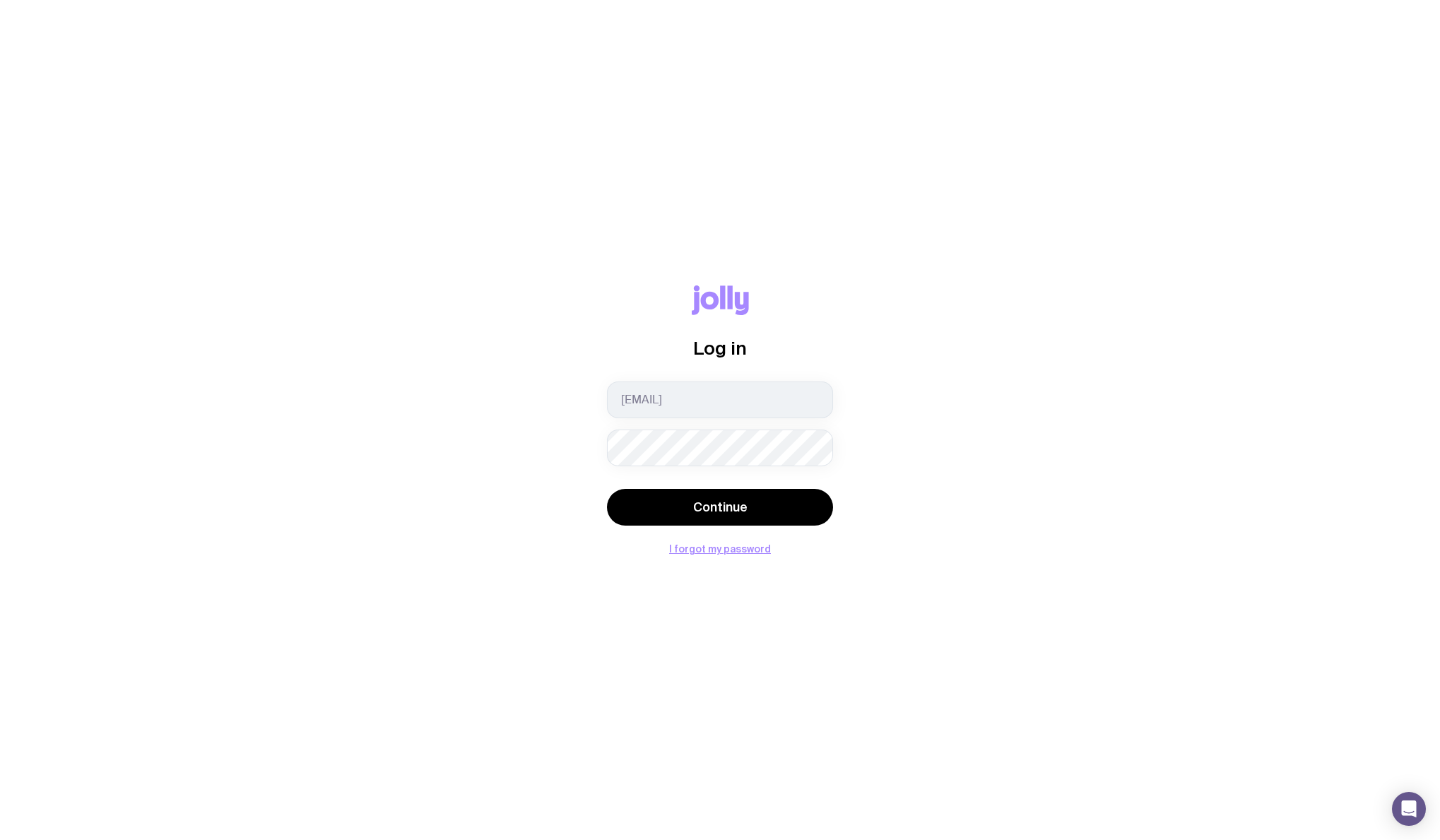 click at bounding box center (0, 840) 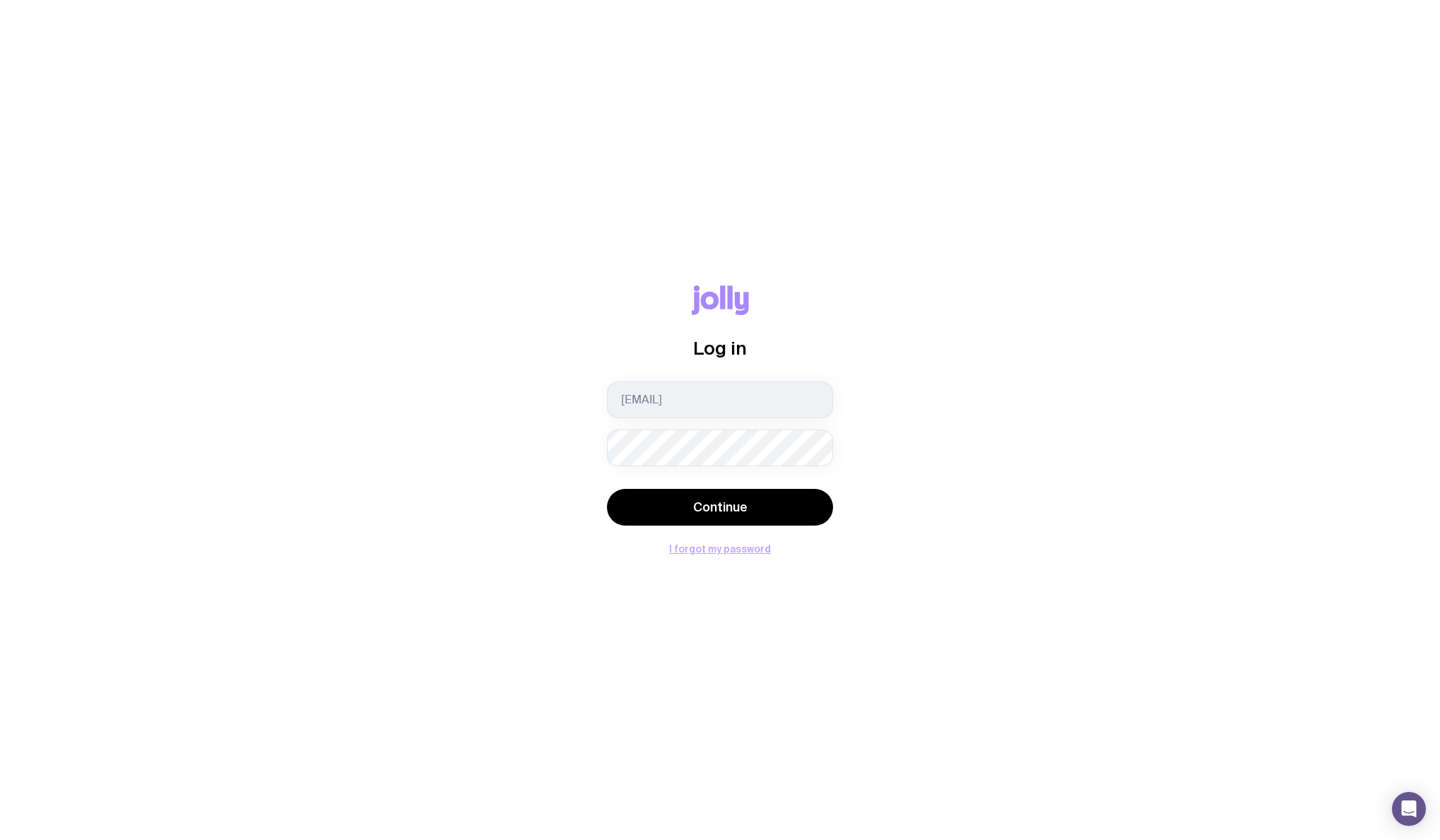 click on "I forgot my password" at bounding box center (720, 549) 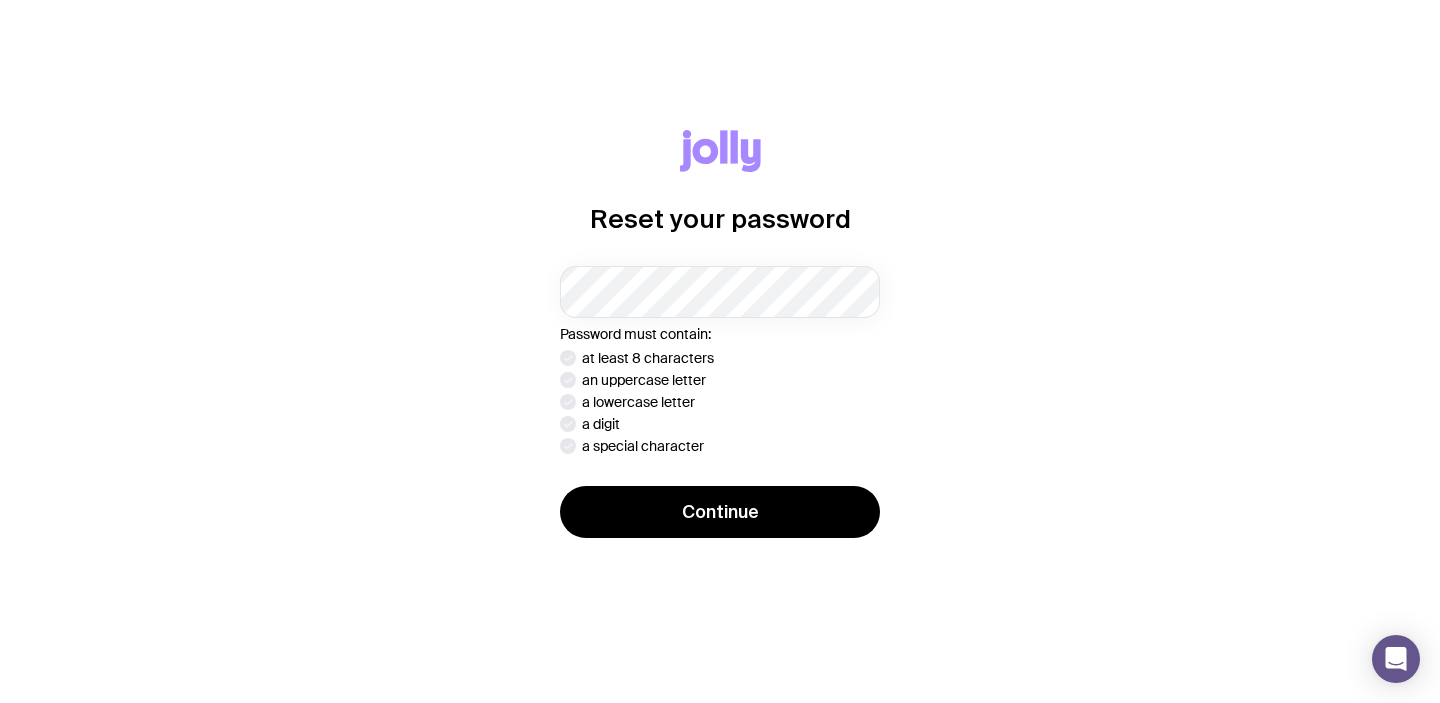 scroll, scrollTop: 0, scrollLeft: 0, axis: both 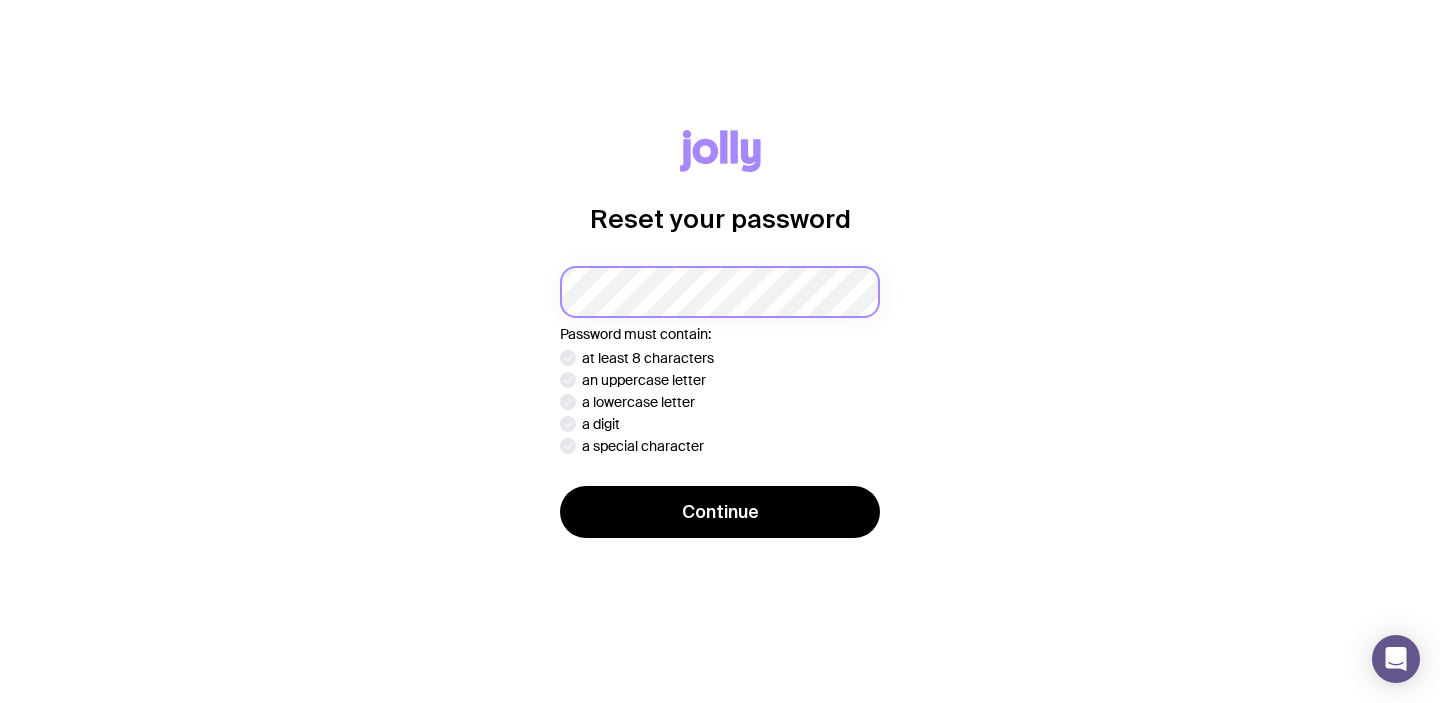click at bounding box center [0, 703] 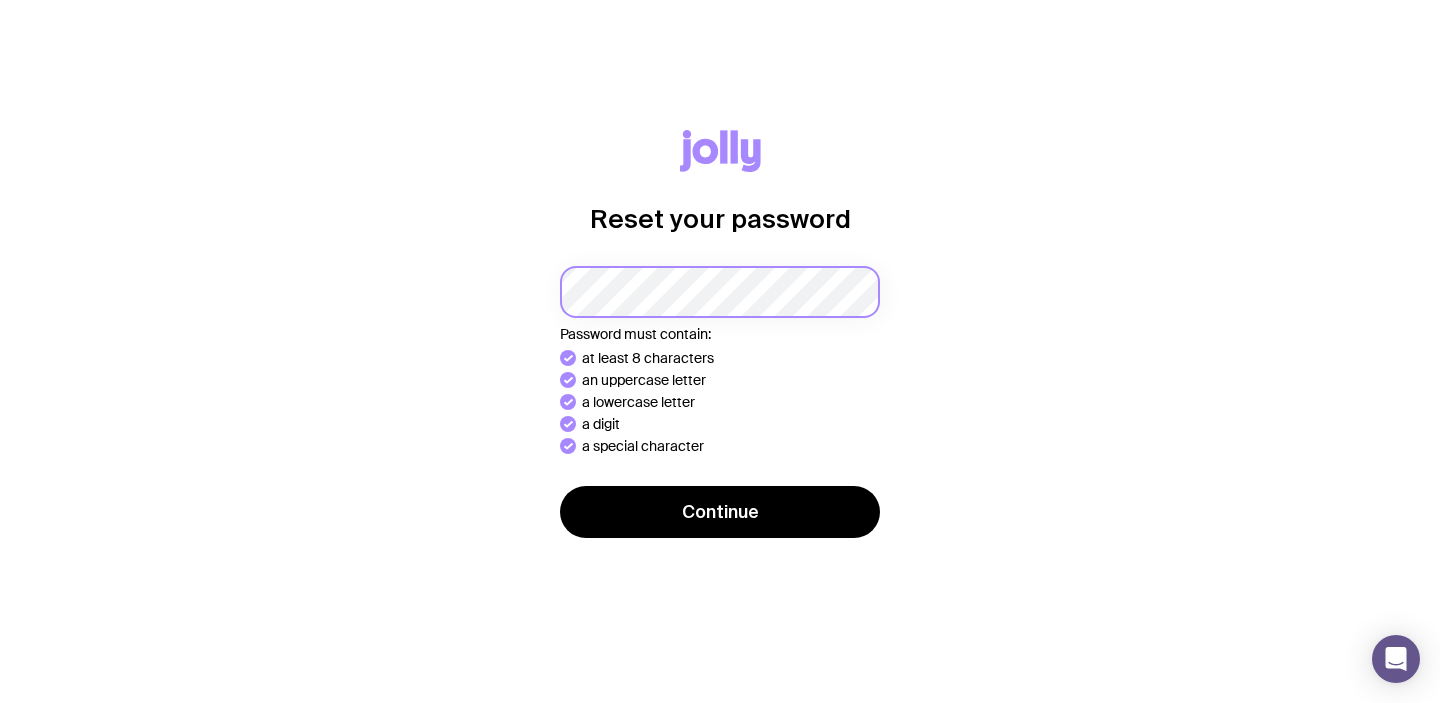 click on "Continue" at bounding box center [720, 512] 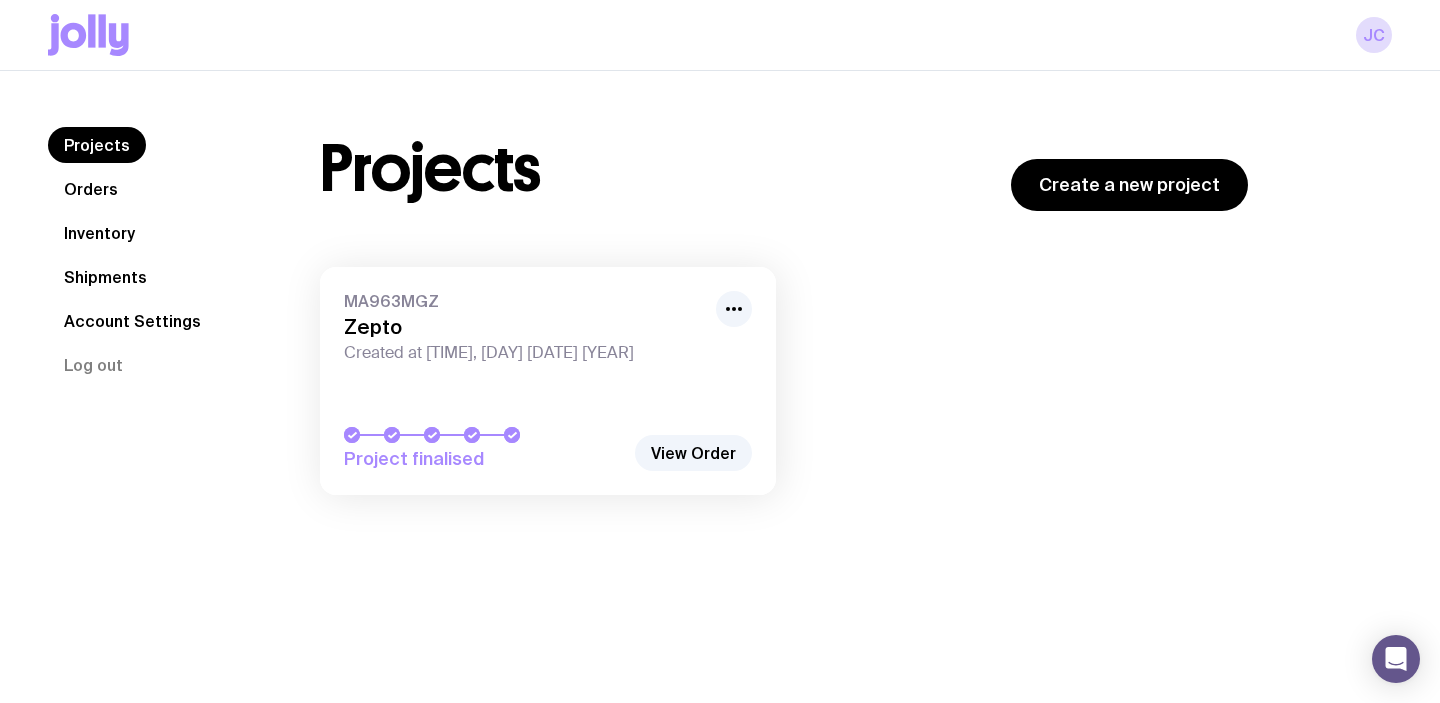 click on "MA963MGZ Zepto Created at 1:05pm, Mon 16th Jun 2025 Project finalised  View Order" 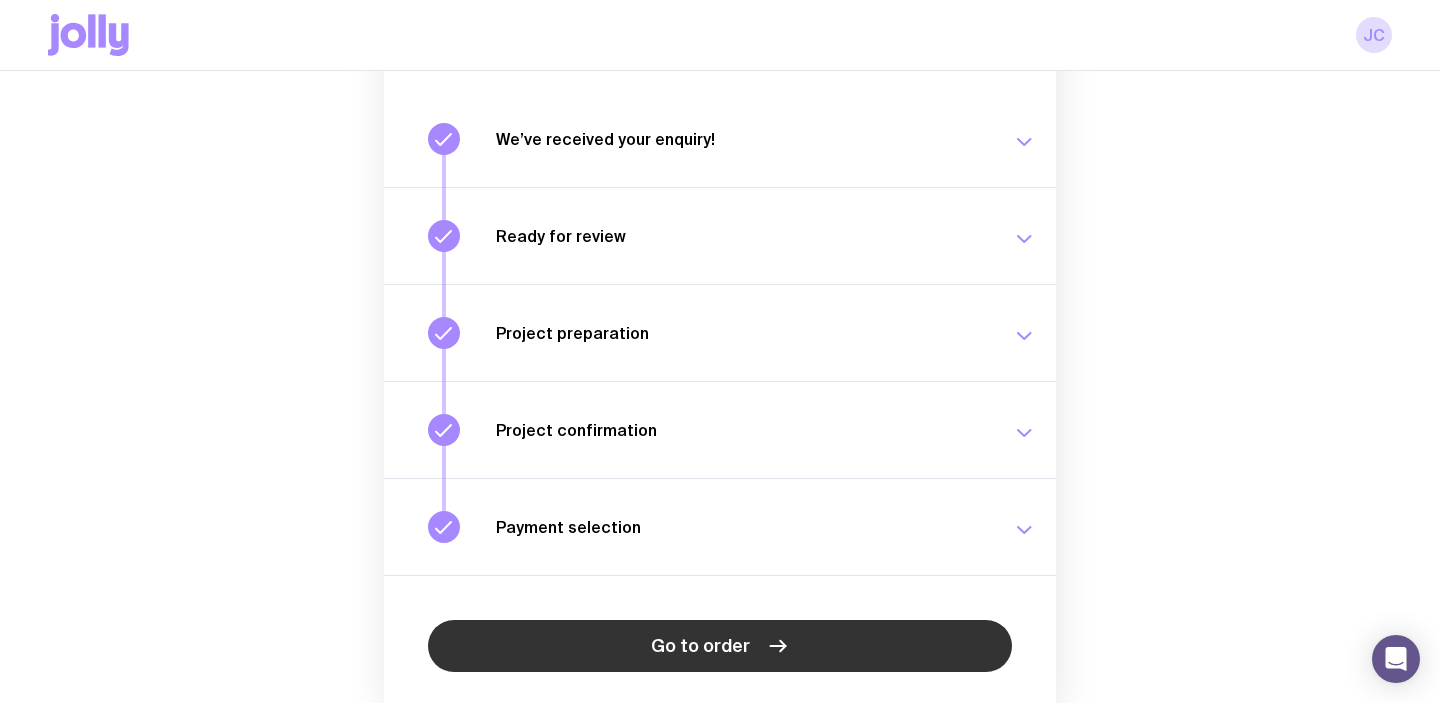 scroll, scrollTop: 337, scrollLeft: 0, axis: vertical 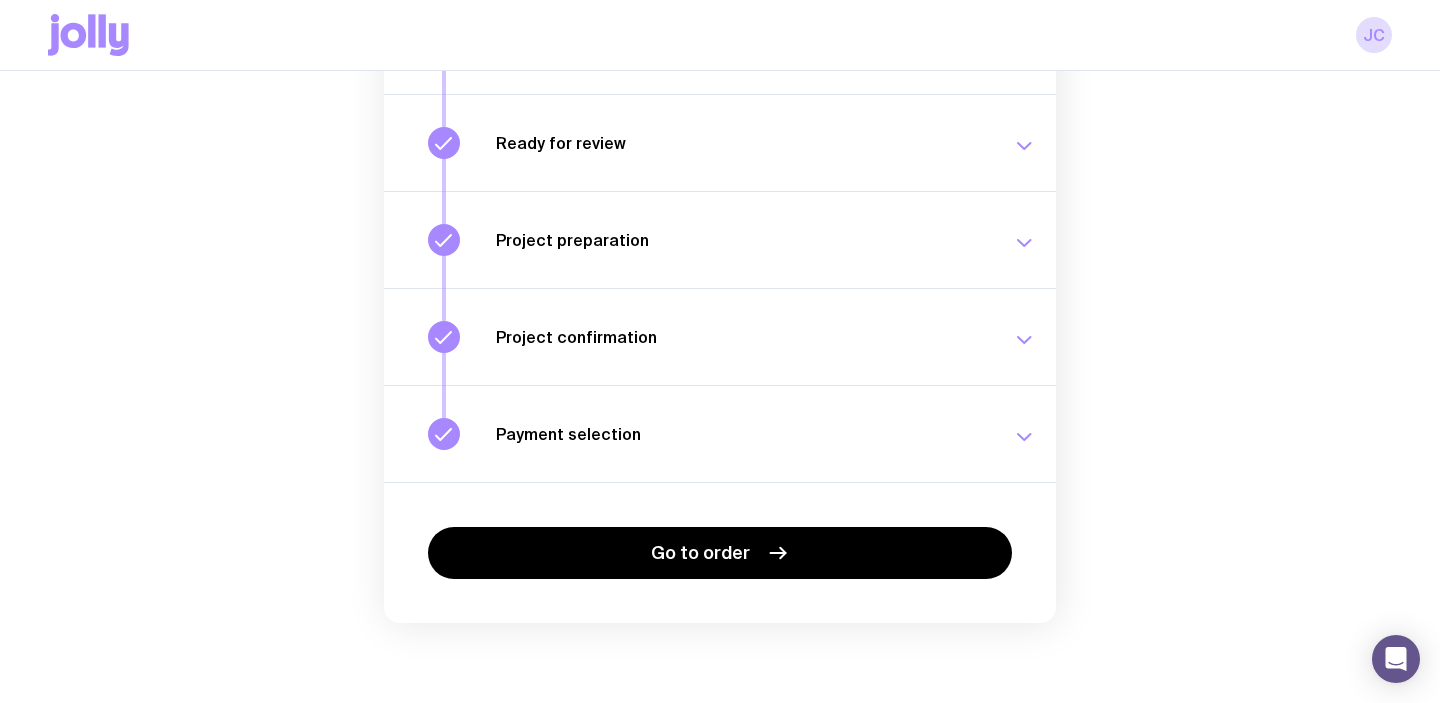 click on "Payment selection" at bounding box center [742, 434] 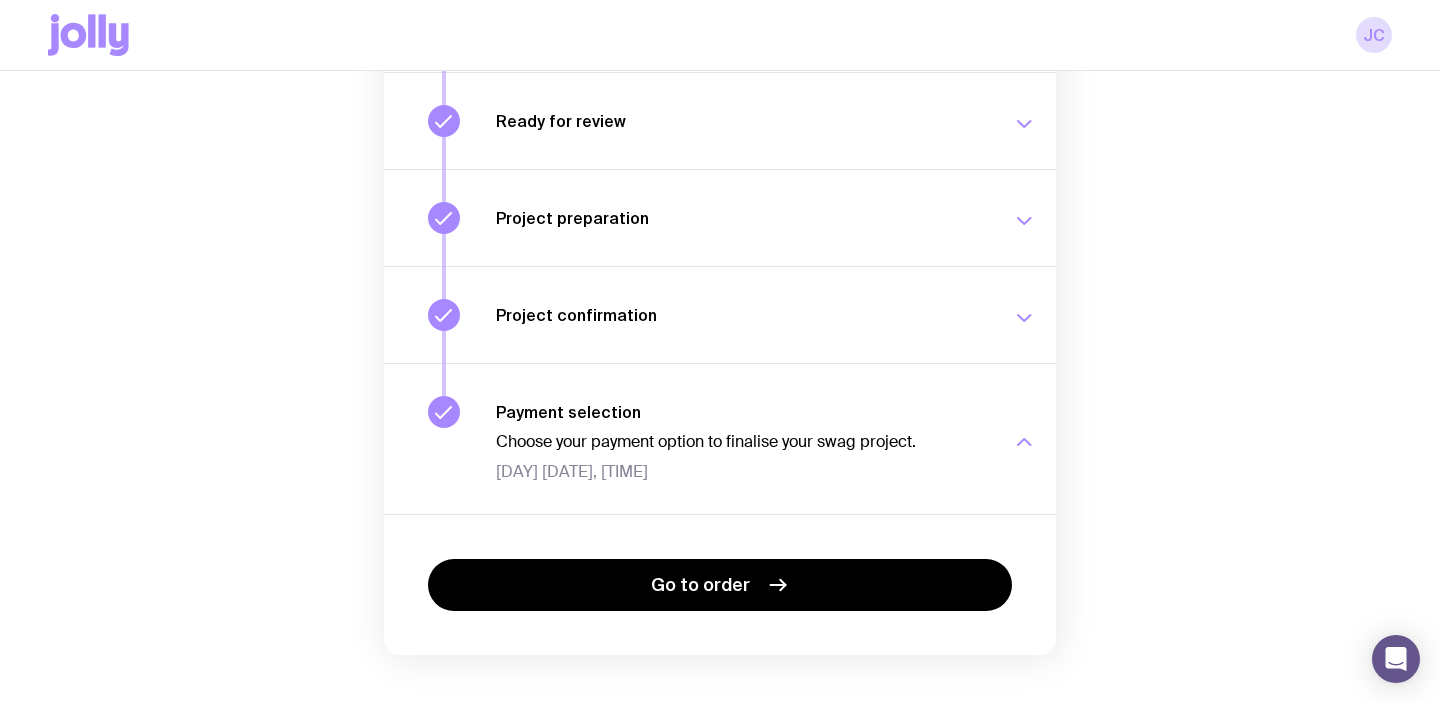 scroll, scrollTop: 361, scrollLeft: 0, axis: vertical 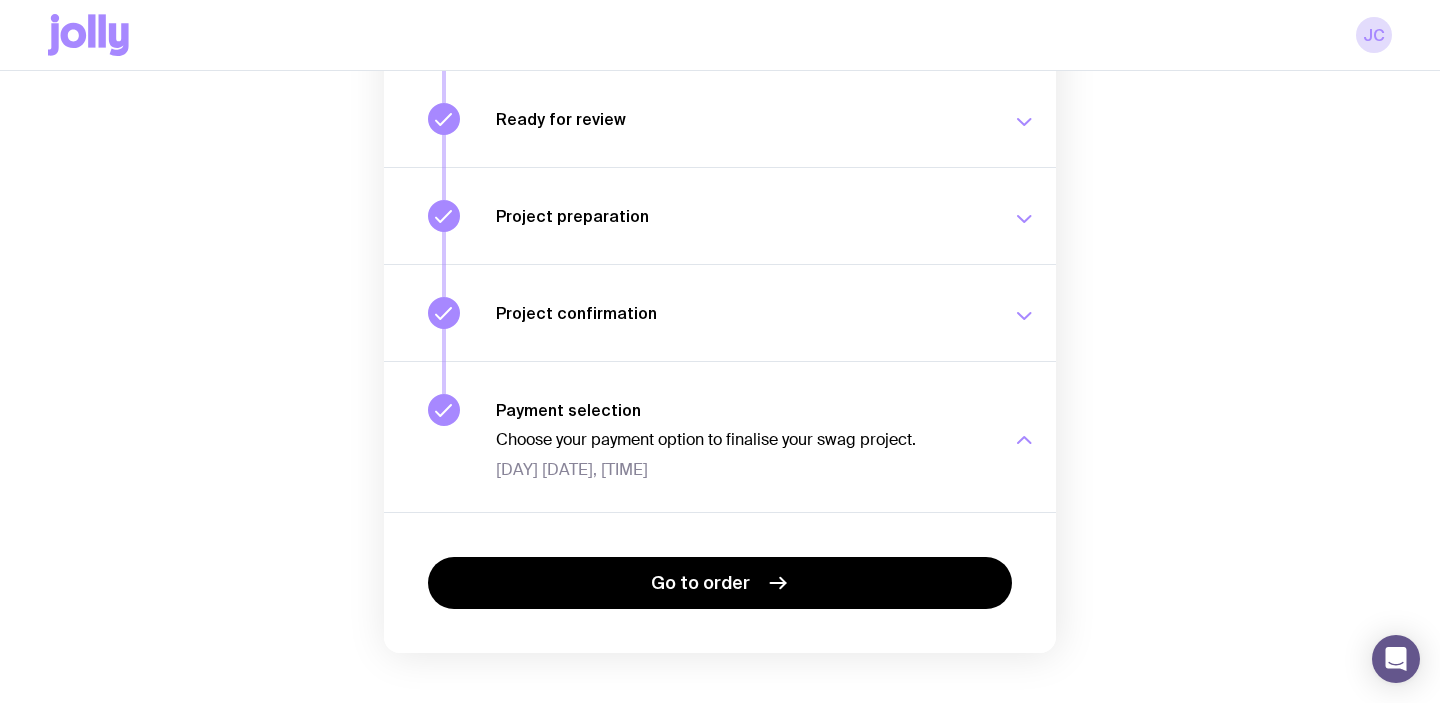 click on "Project confirmation Your project details have been confirmed. Tue 15 Jul, 3:15pm" 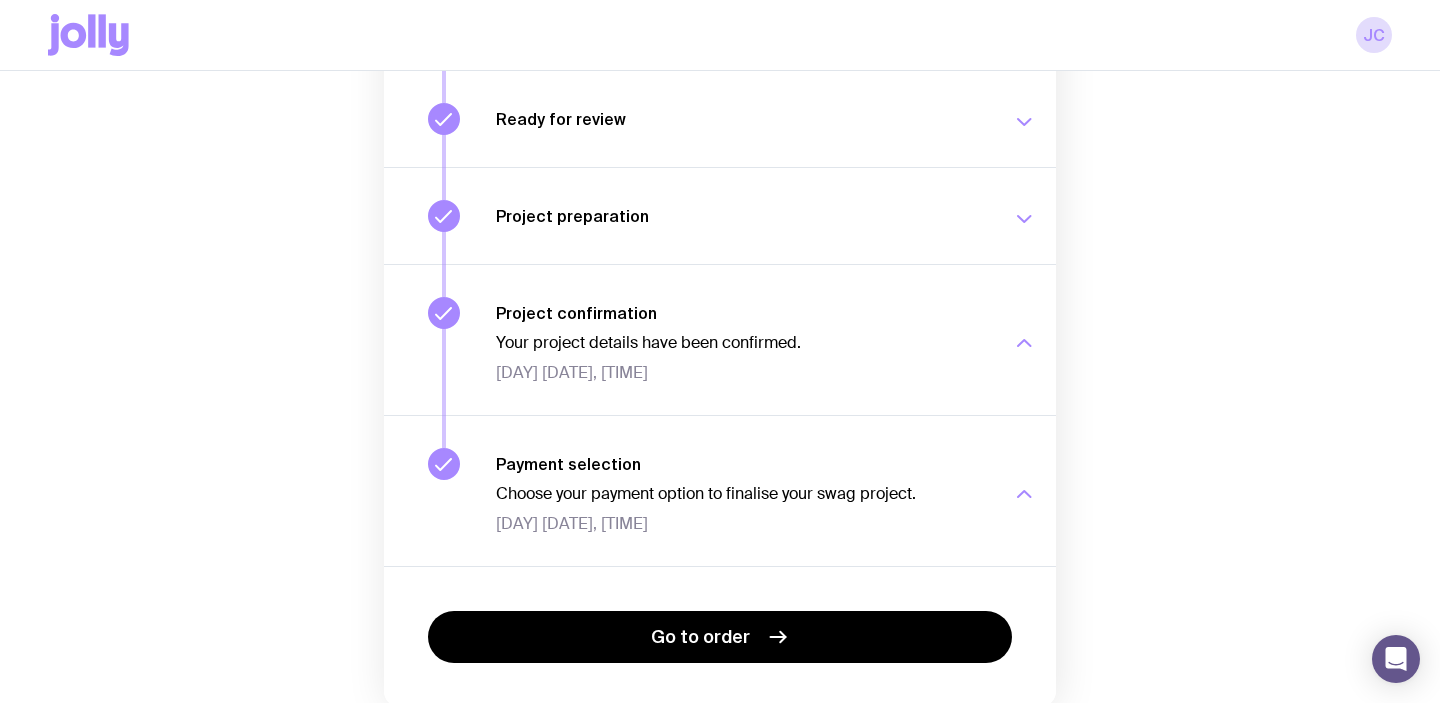 click on "Project preparation Your project details are ready for review. Tue 15 Jul, 2:16pm" 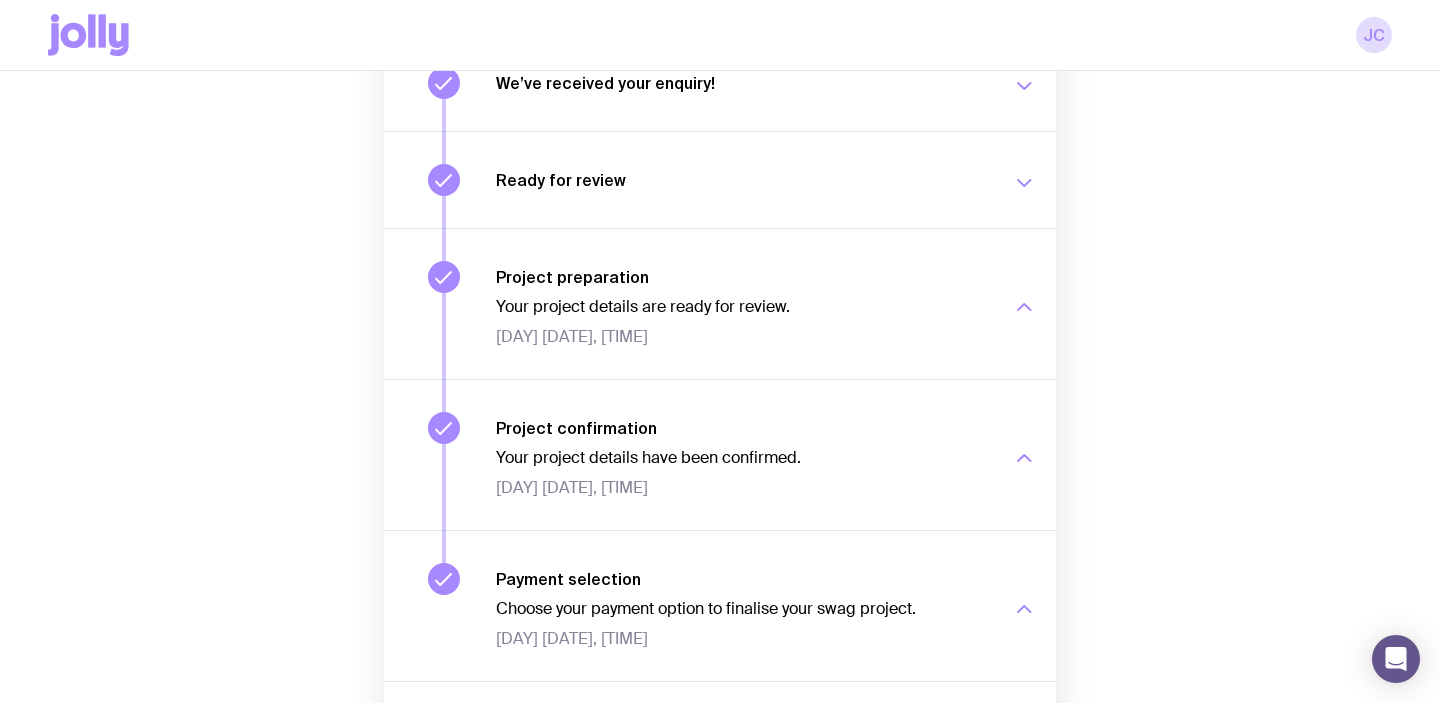 click on "Ready for review Check your email to review your proposal and merch concepts. Wed 18 Jun, 12:37pm" 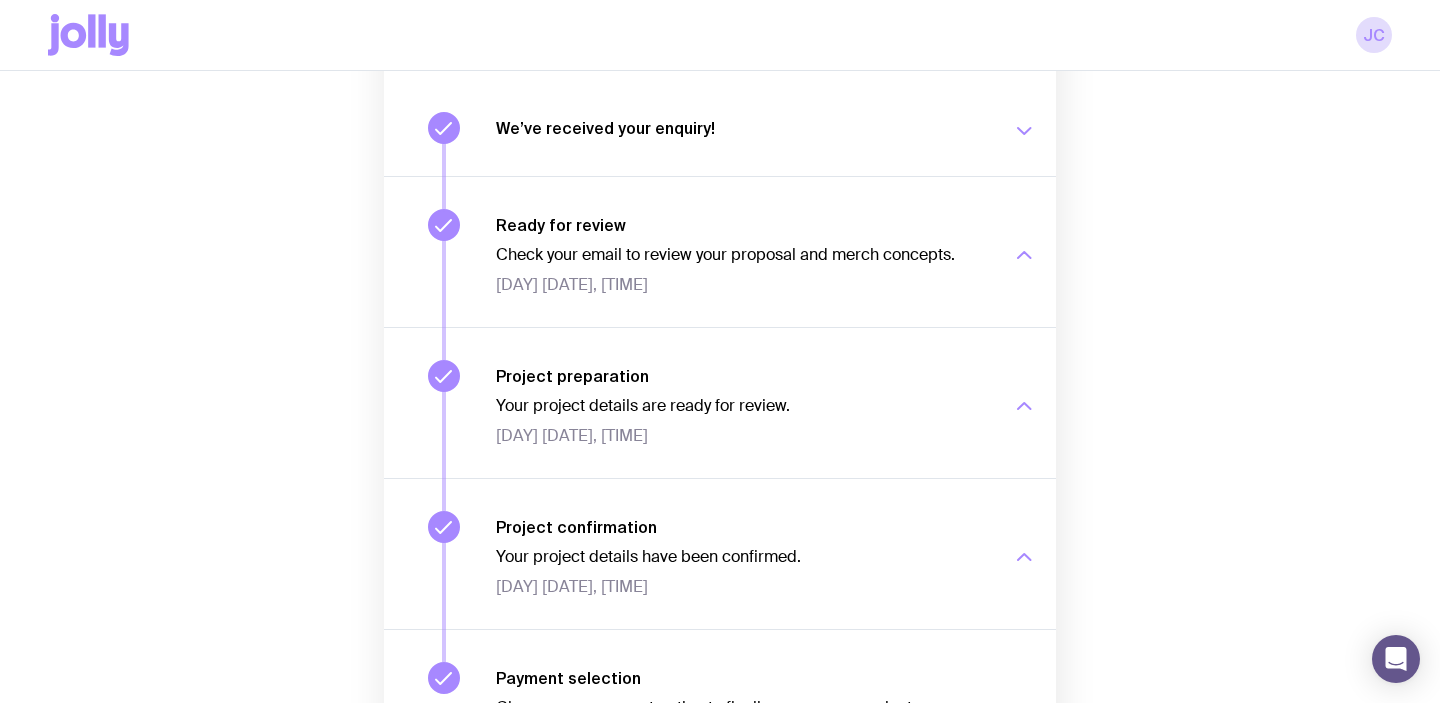 scroll, scrollTop: 252, scrollLeft: 0, axis: vertical 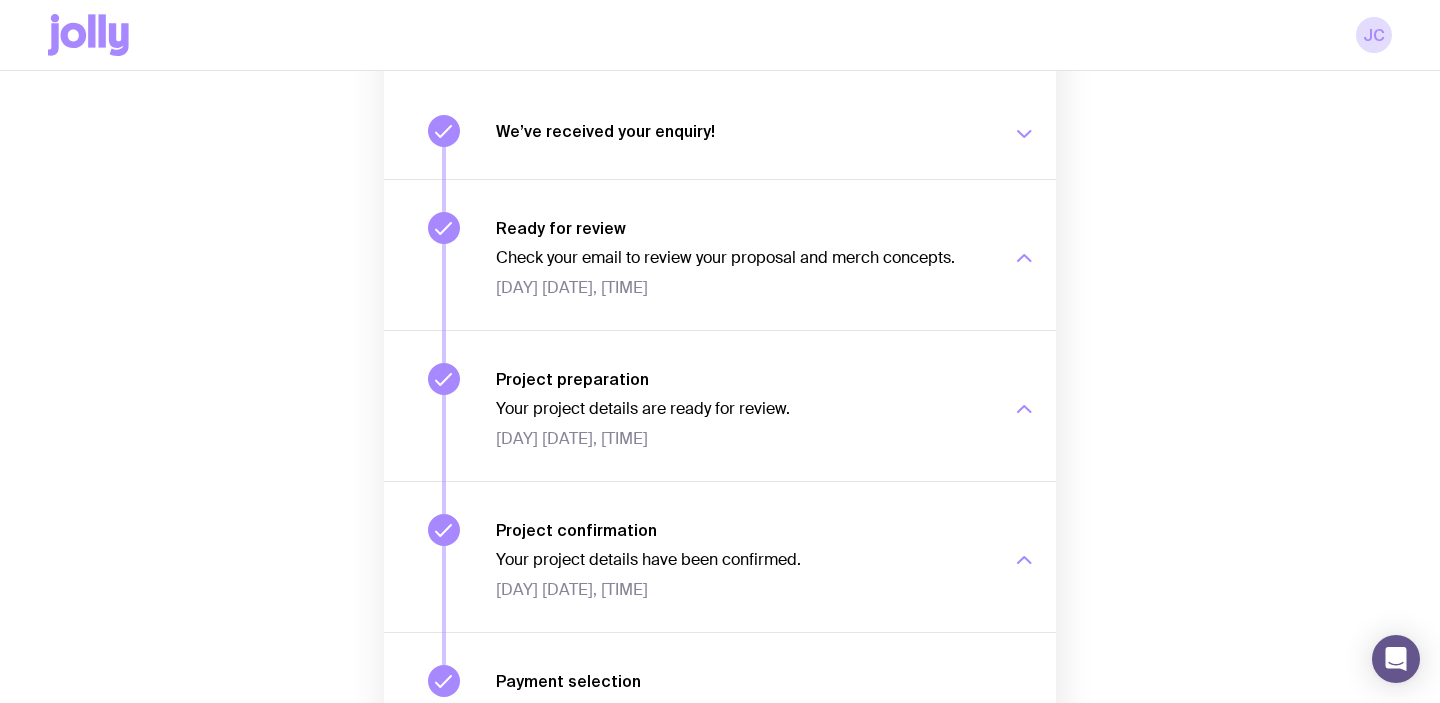 click on "We’ve received your enquiry! Our team is on it and preparing your proposal now. Stay tuned! Mon 16 Jun, 1:05pm" 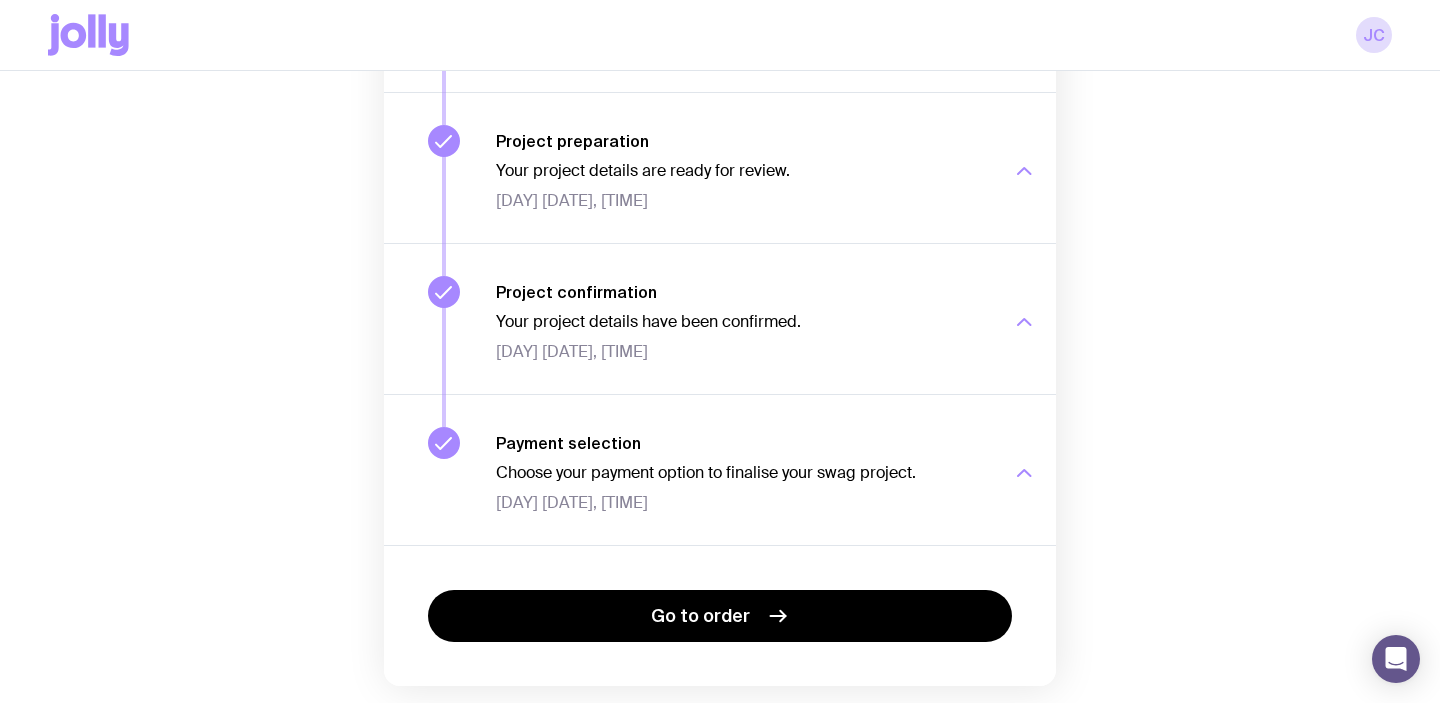 scroll, scrollTop: 607, scrollLeft: 0, axis: vertical 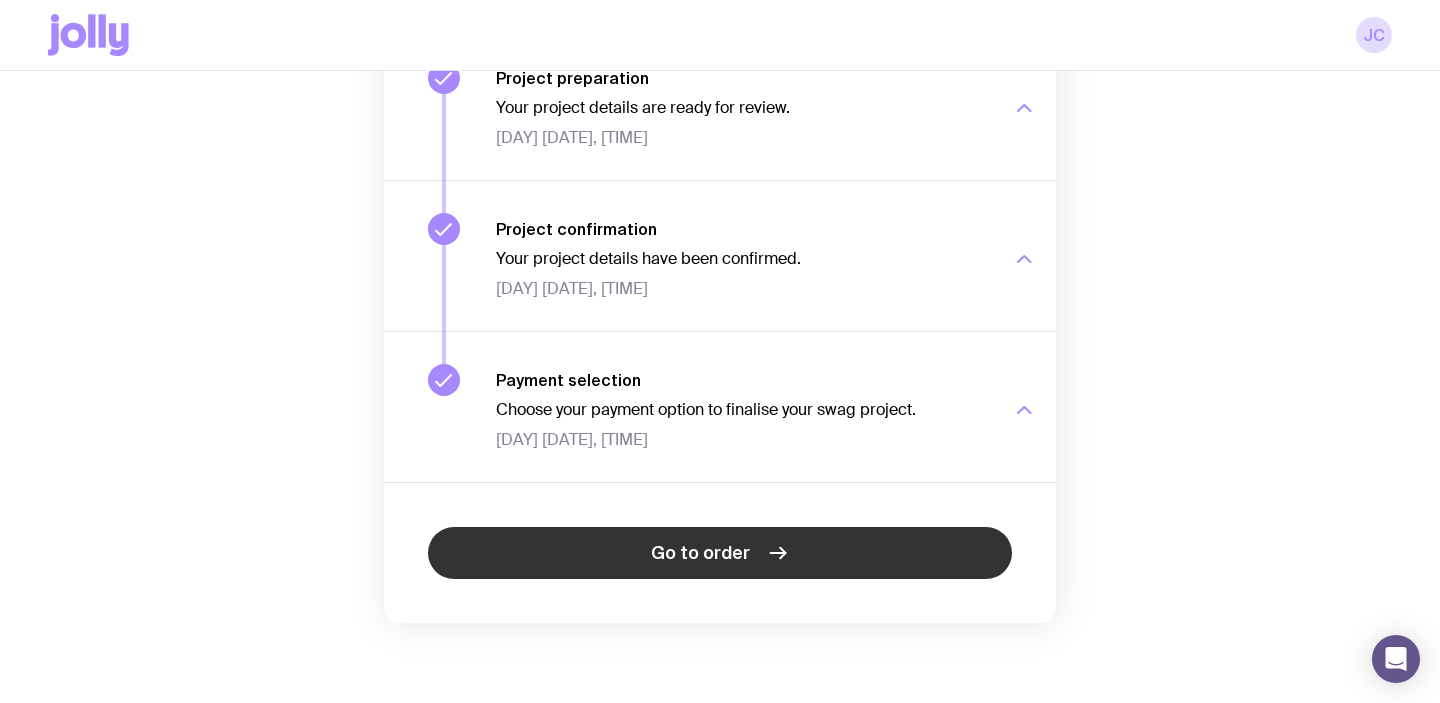 click 